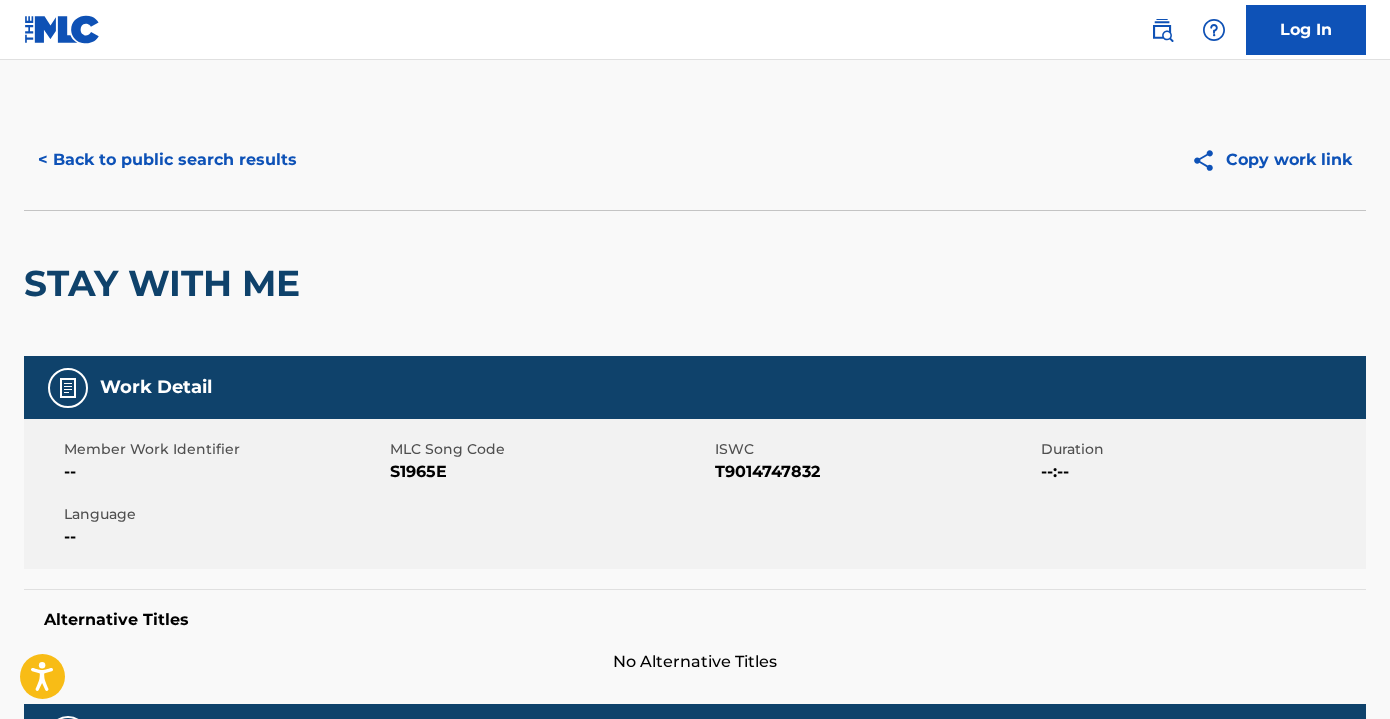 scroll, scrollTop: 0, scrollLeft: 0, axis: both 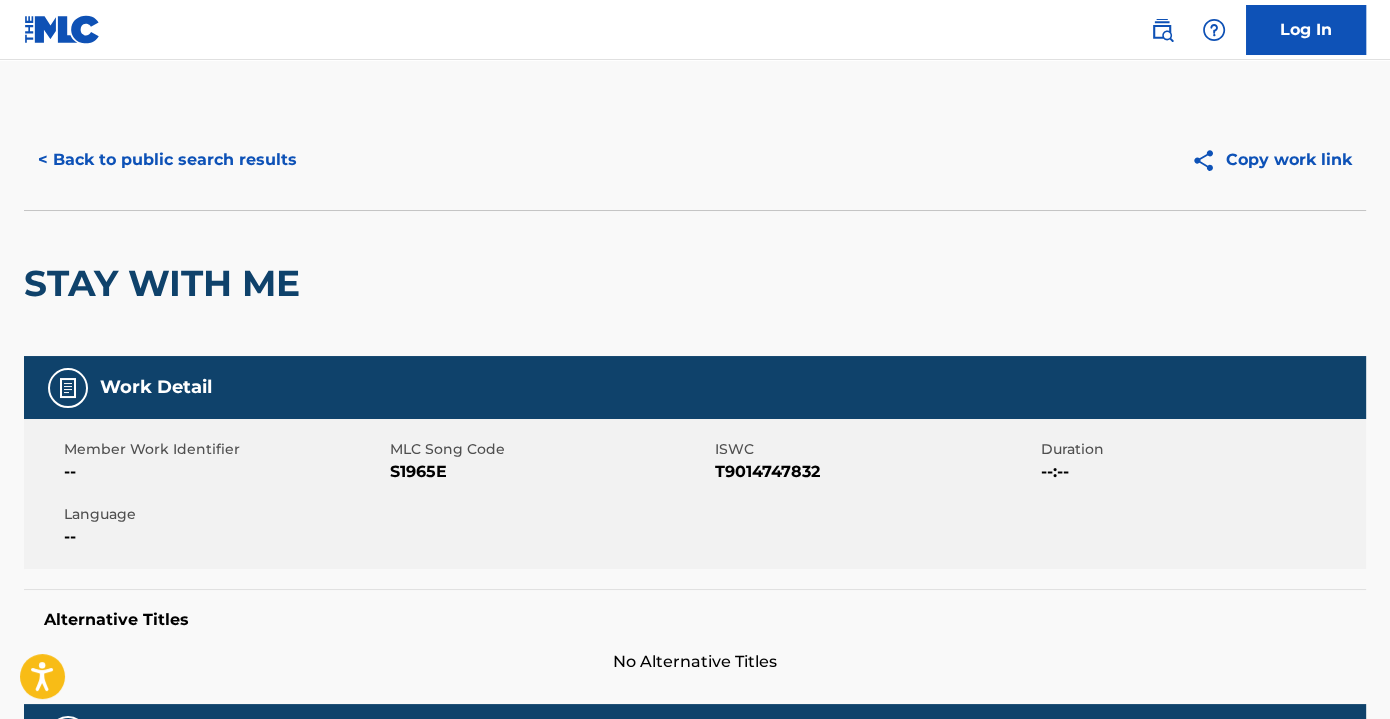 click on "< Back to public search results" at bounding box center (167, 160) 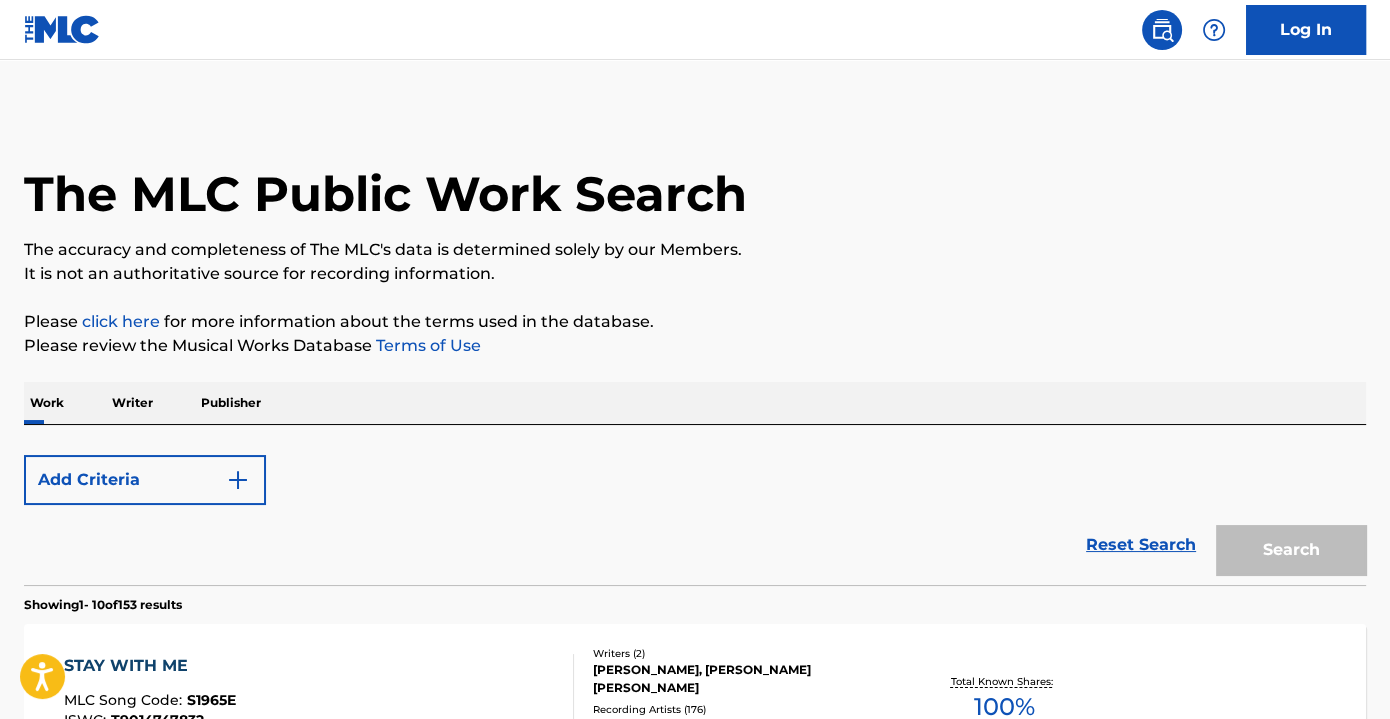 scroll, scrollTop: 354, scrollLeft: 0, axis: vertical 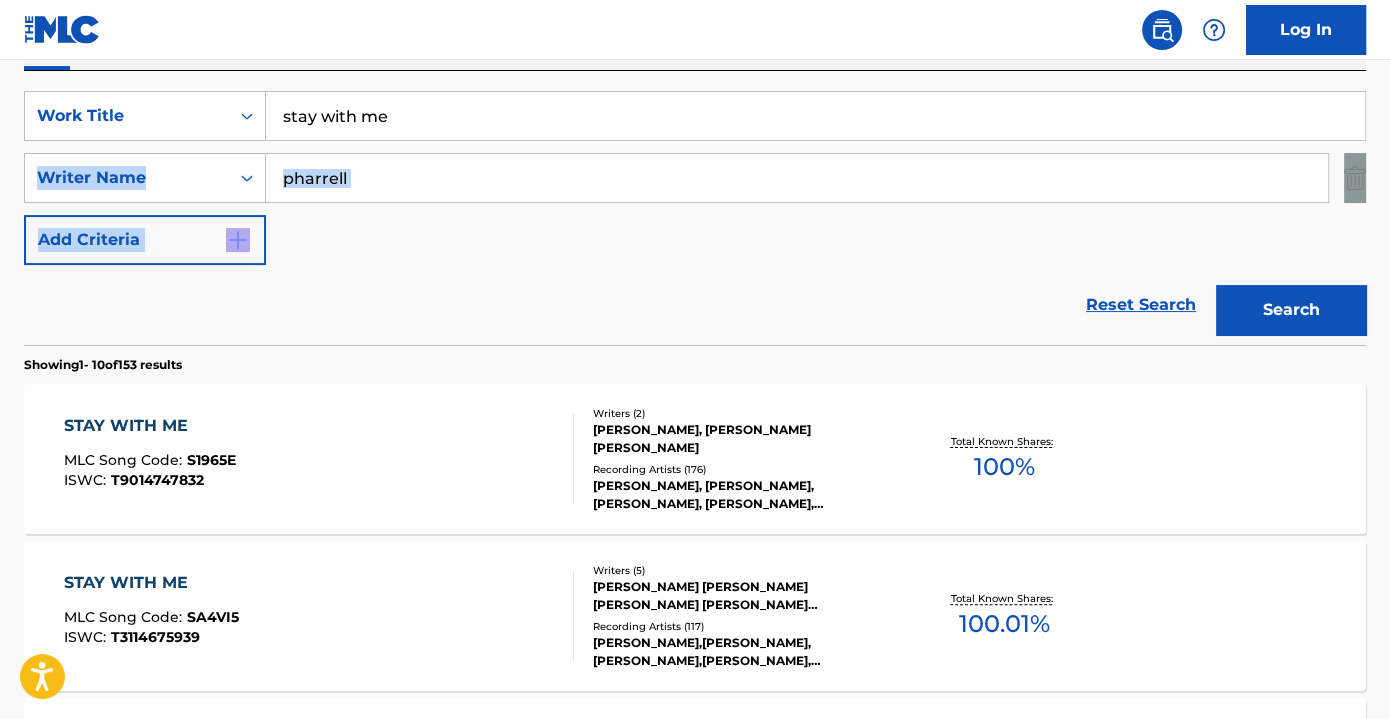 drag, startPoint x: 0, startPoint y: 325, endPoint x: 429, endPoint y: 482, distance: 456.82602 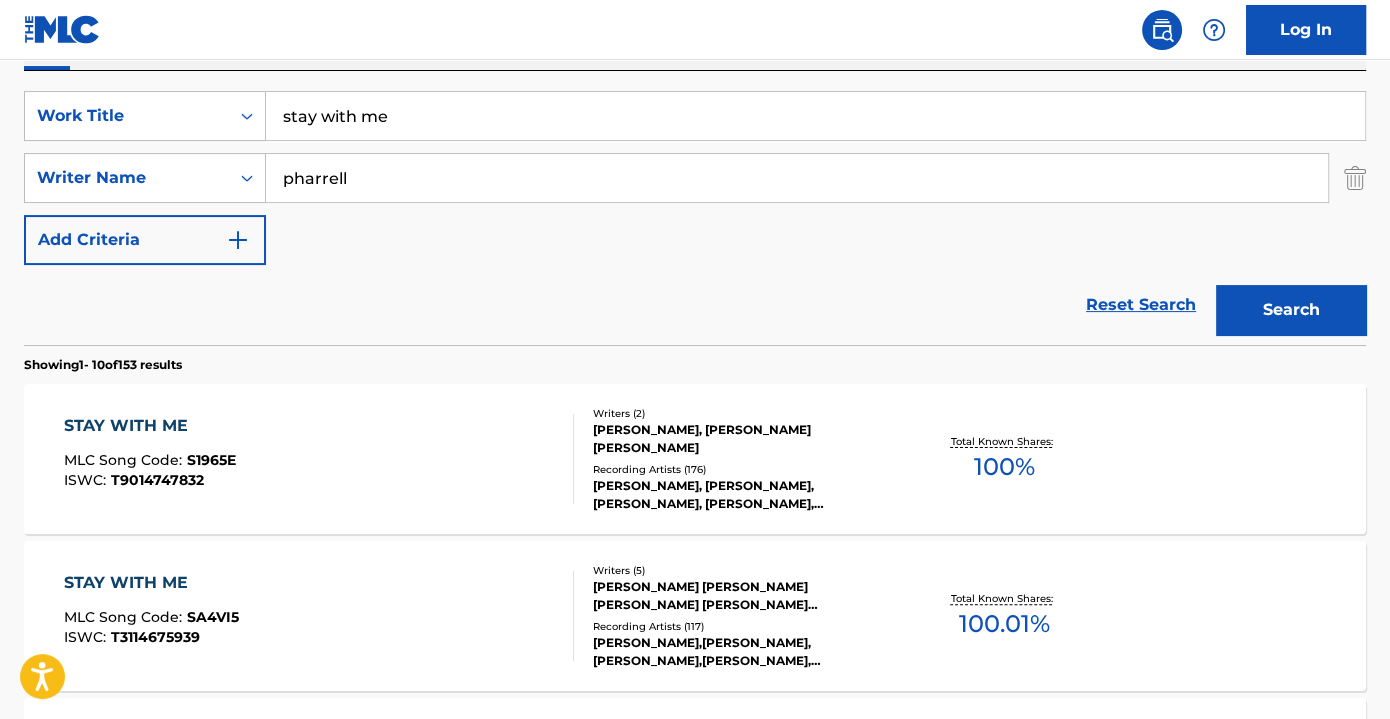 click on "stay with me" at bounding box center (815, 116) 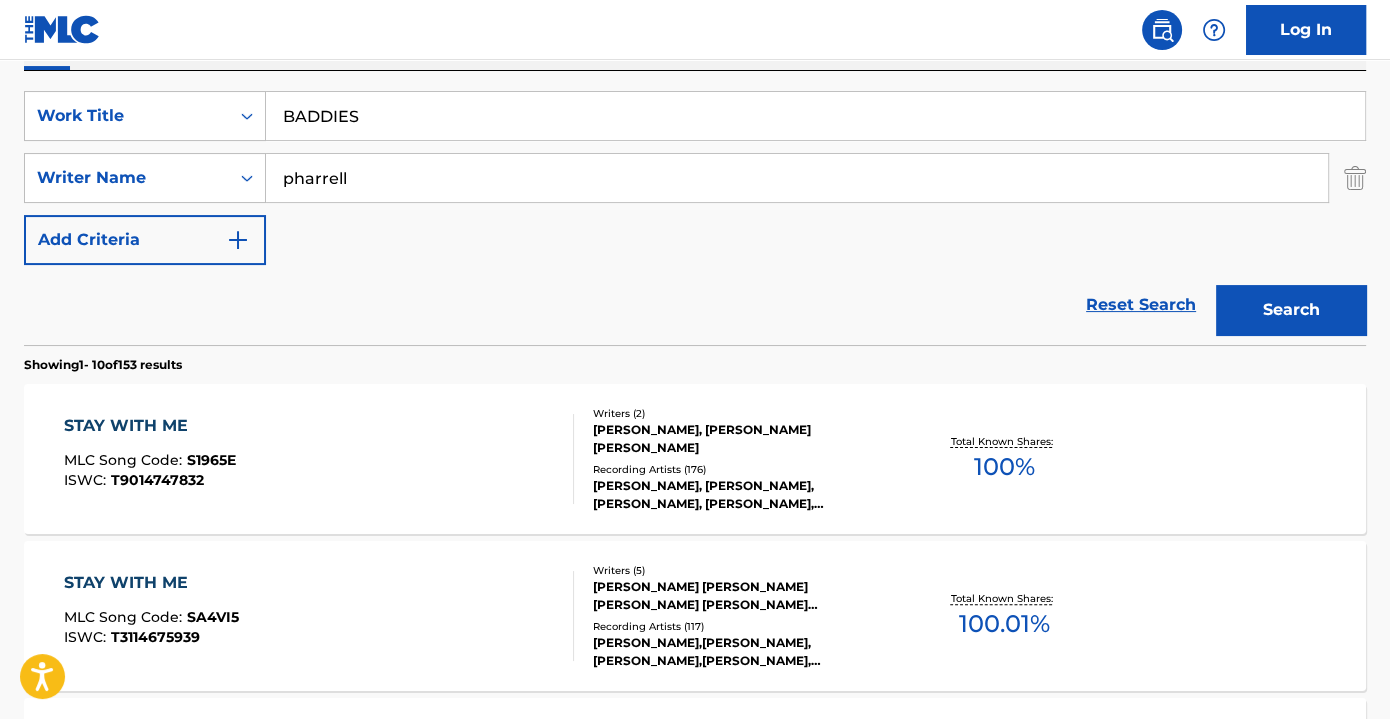 click on "Search" at bounding box center (1291, 310) 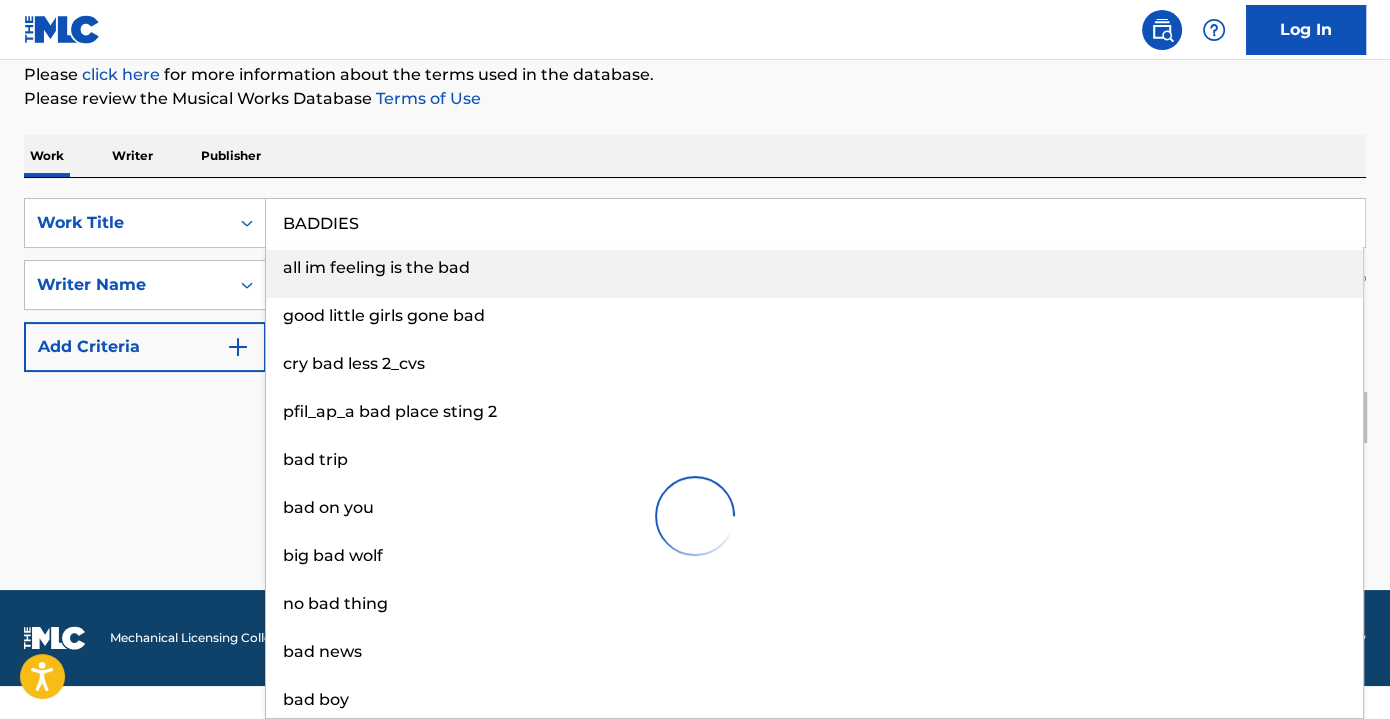 scroll, scrollTop: 213, scrollLeft: 0, axis: vertical 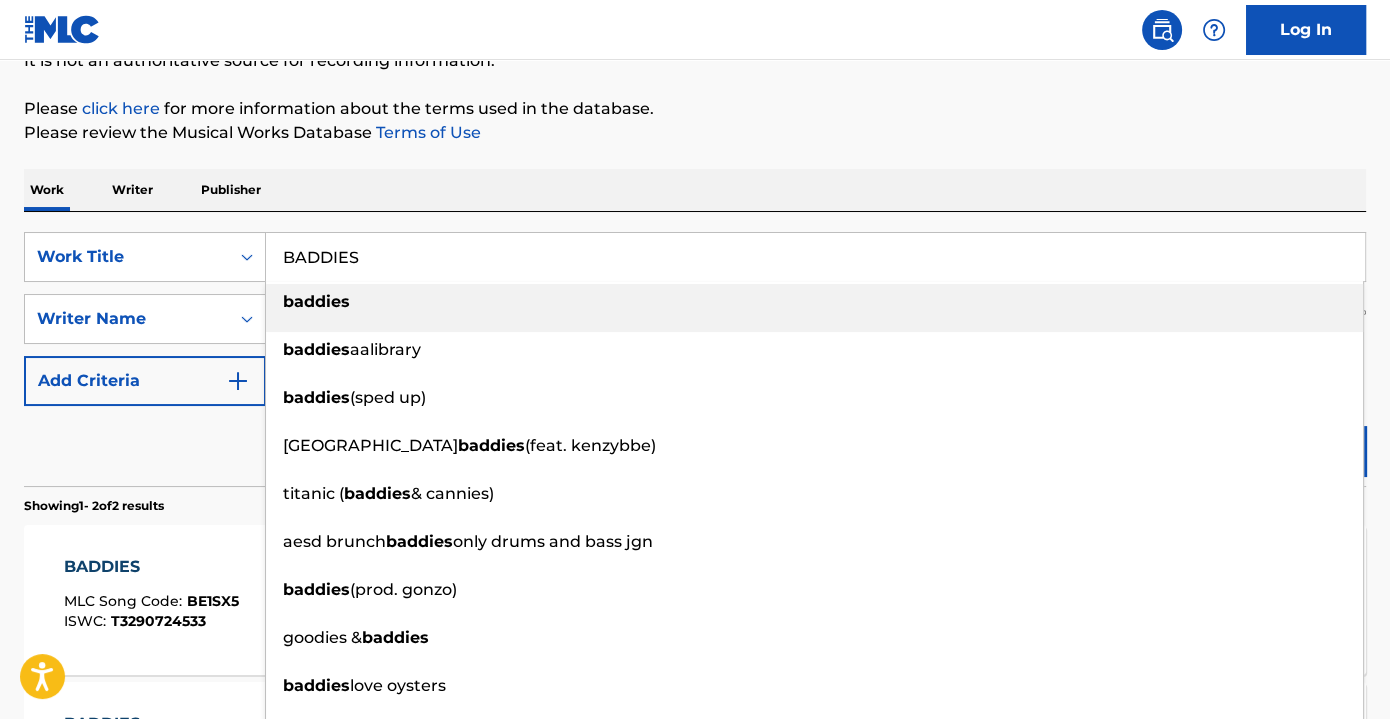 click on "baddies" at bounding box center (316, 301) 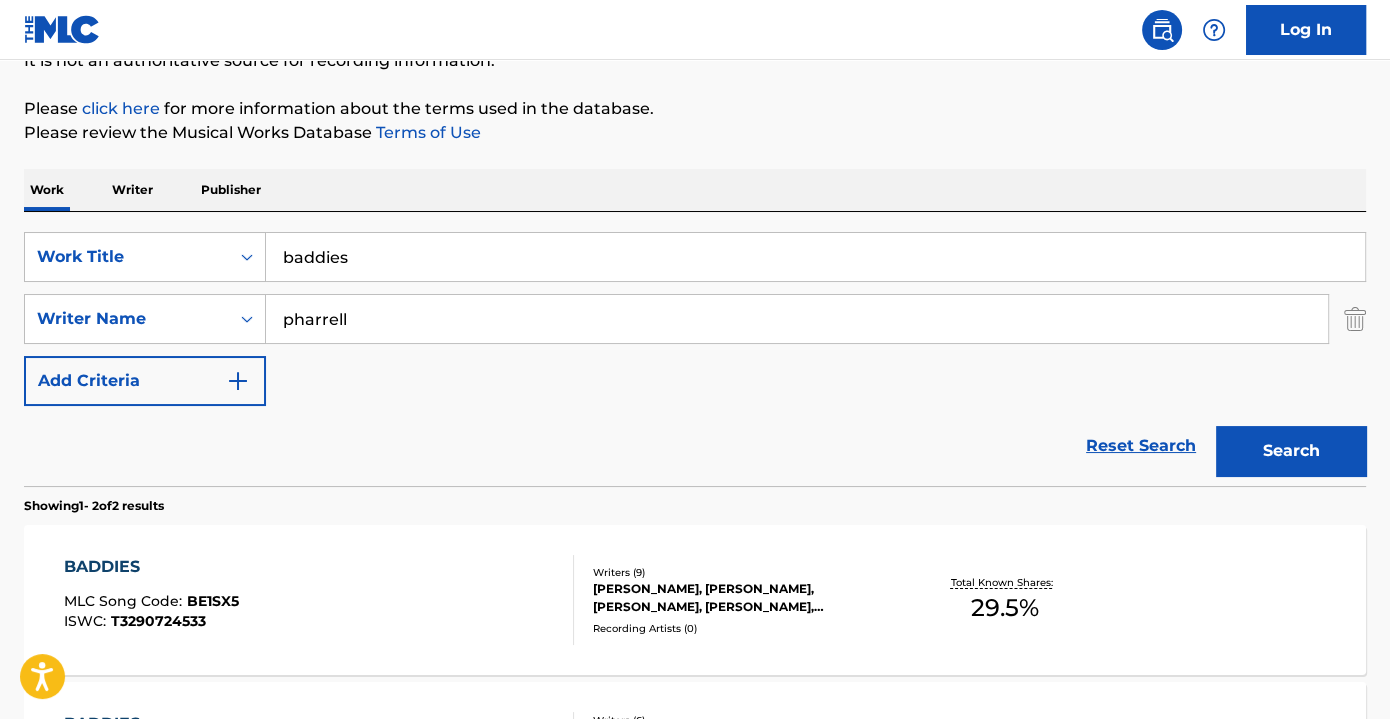 click on "Search" at bounding box center (1291, 451) 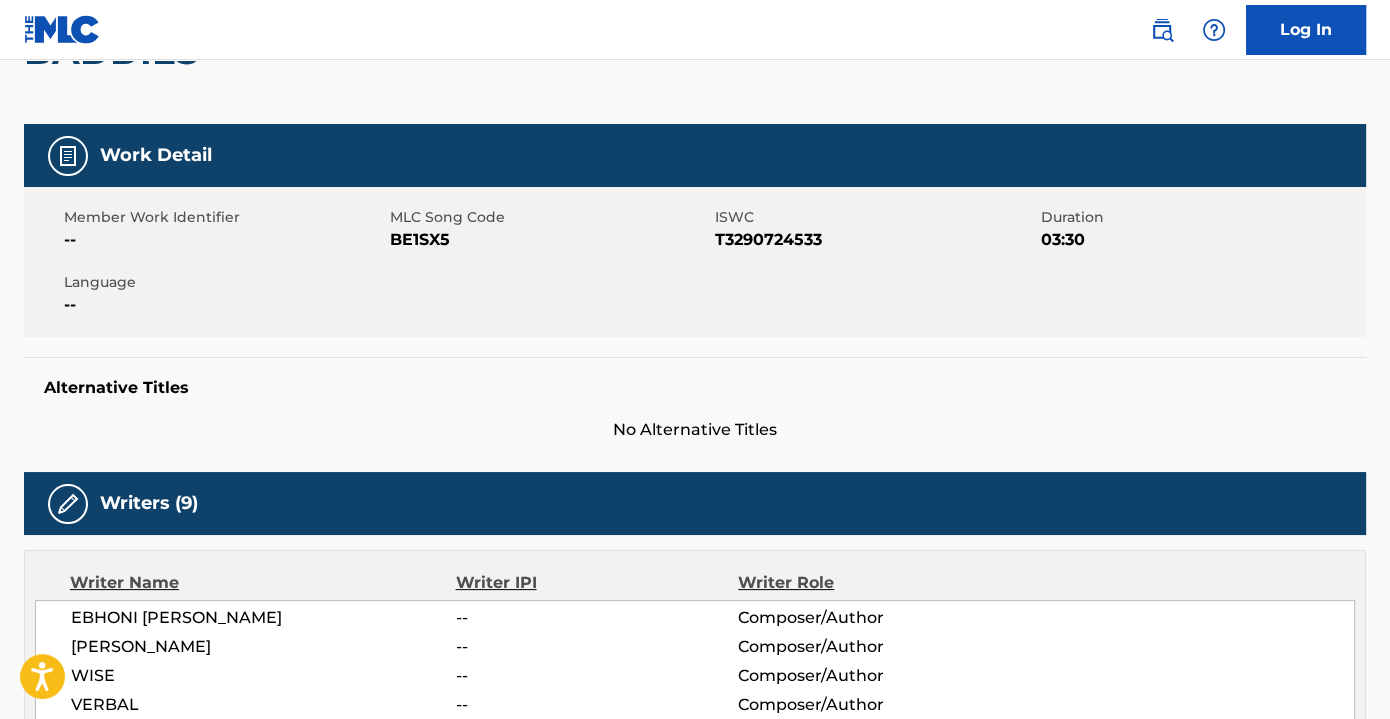 scroll, scrollTop: 229, scrollLeft: 0, axis: vertical 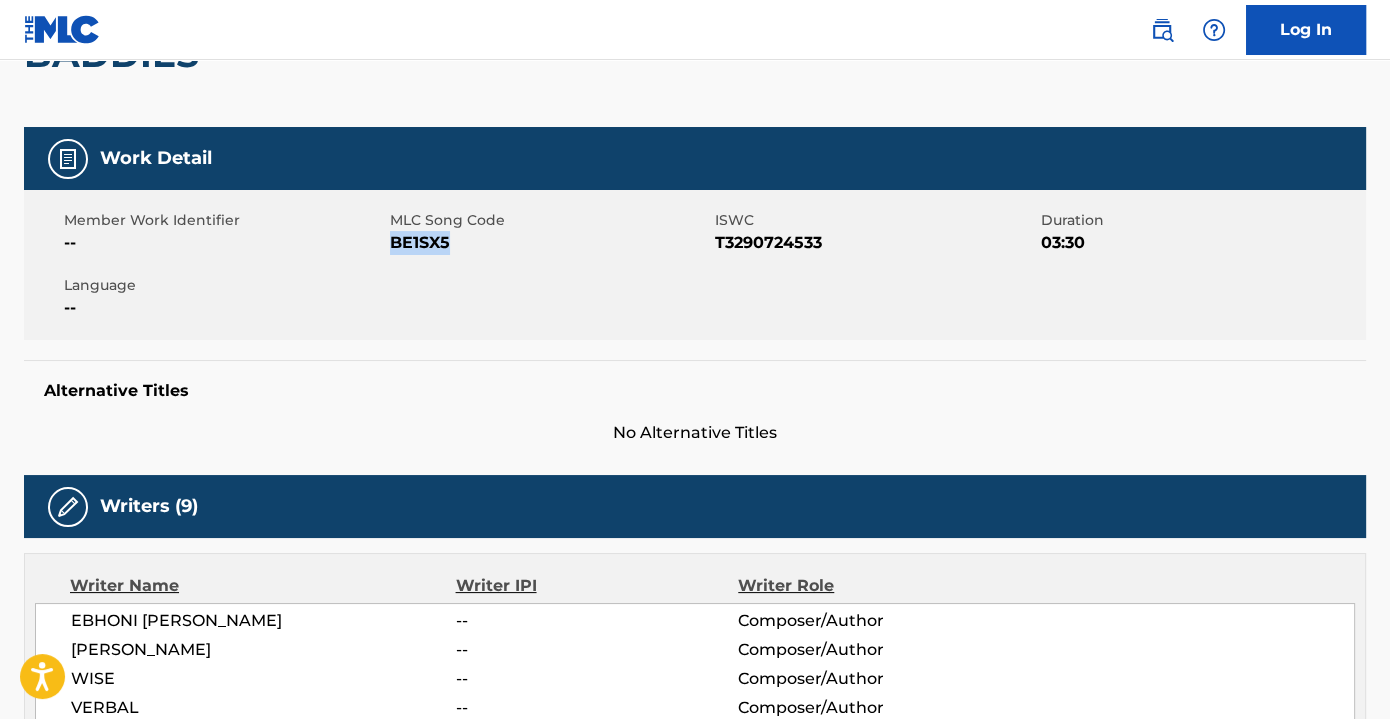 drag, startPoint x: 460, startPoint y: 250, endPoint x: 392, endPoint y: 250, distance: 68 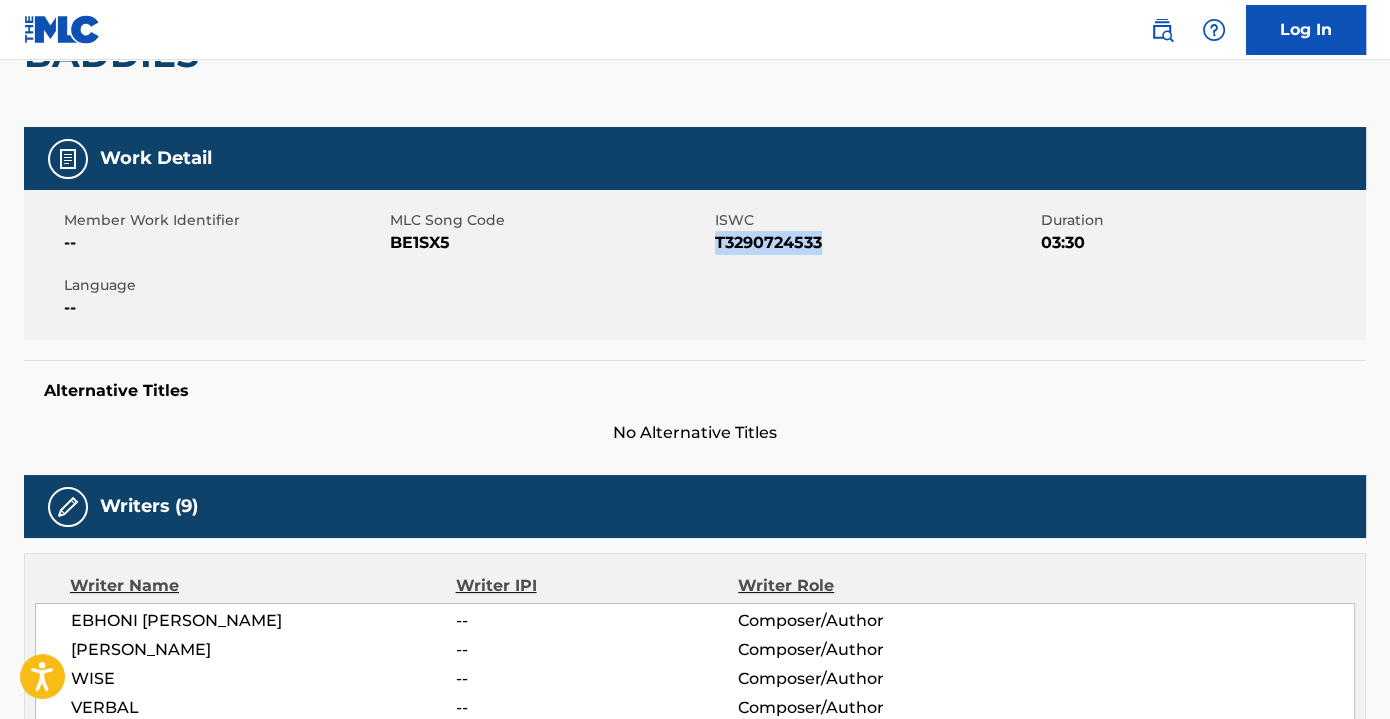 drag, startPoint x: 717, startPoint y: 234, endPoint x: 817, endPoint y: 239, distance: 100.12492 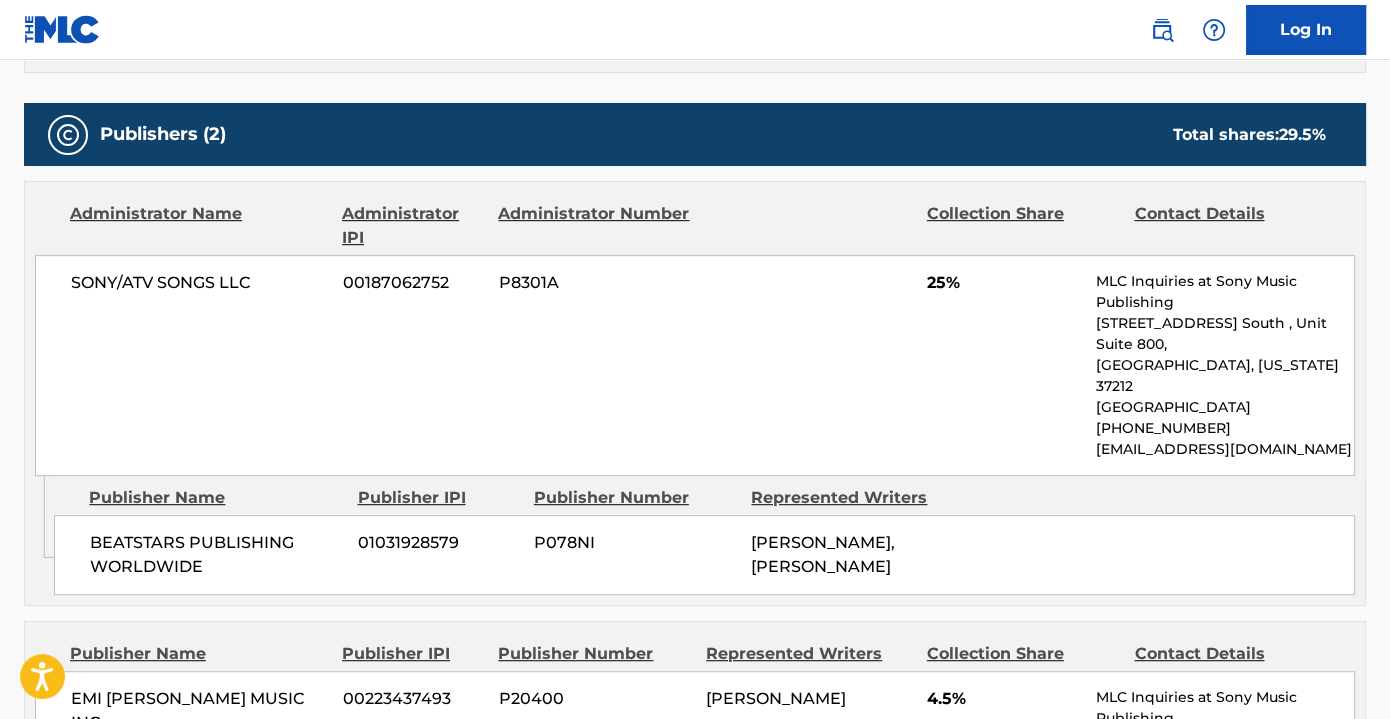 scroll, scrollTop: 1138, scrollLeft: 0, axis: vertical 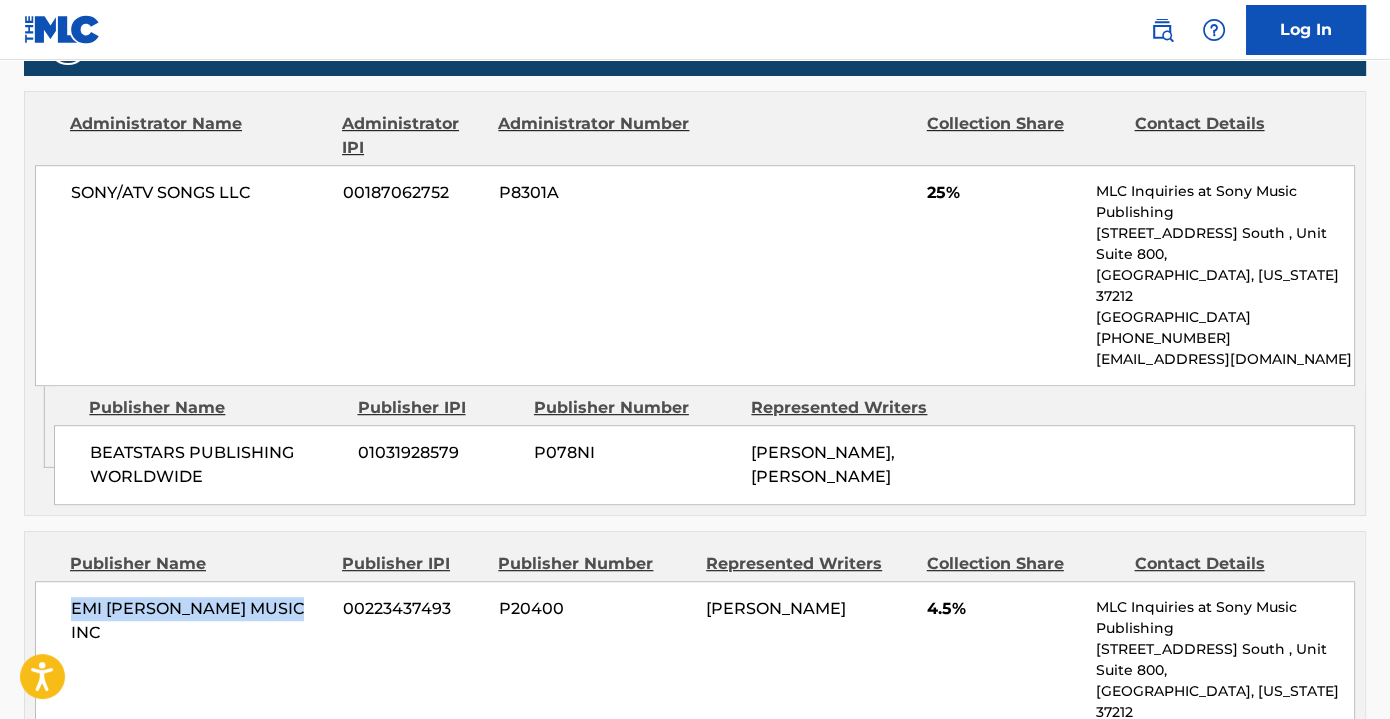 drag, startPoint x: 309, startPoint y: 597, endPoint x: 62, endPoint y: 615, distance: 247.655 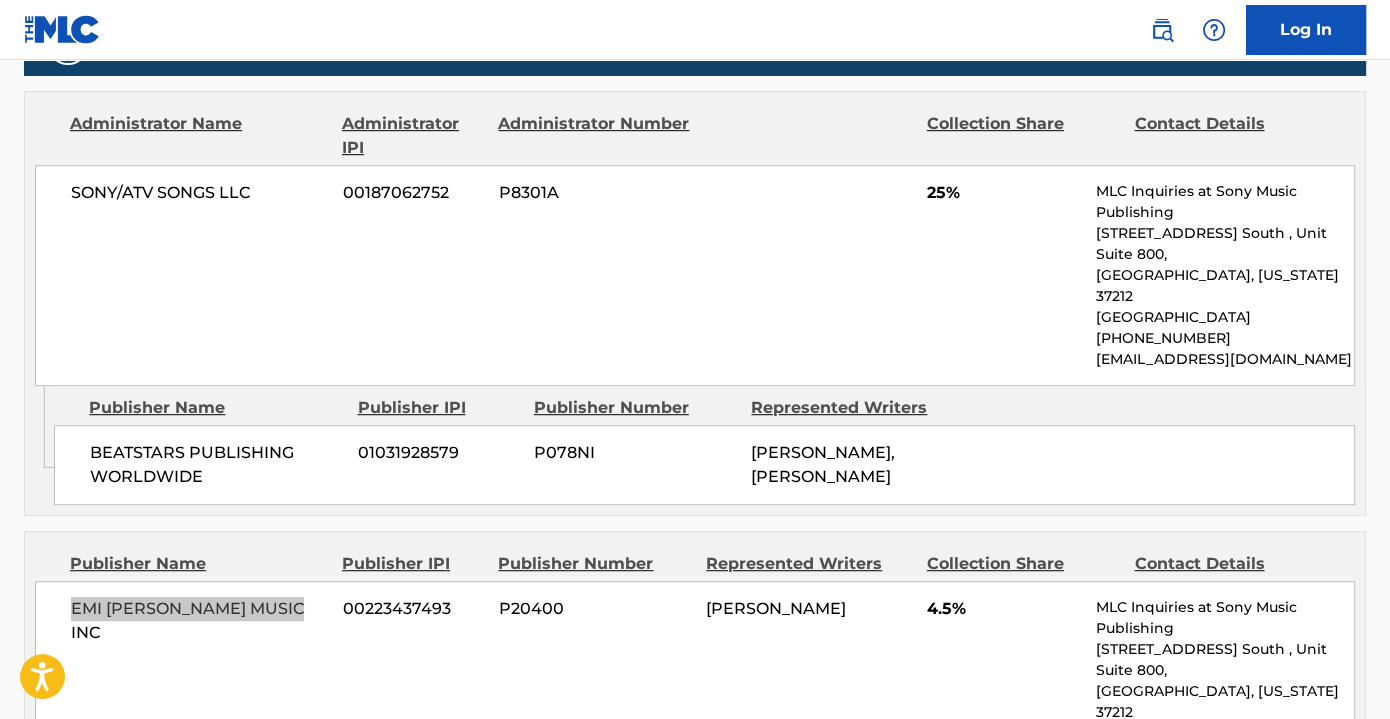 scroll, scrollTop: 957, scrollLeft: 0, axis: vertical 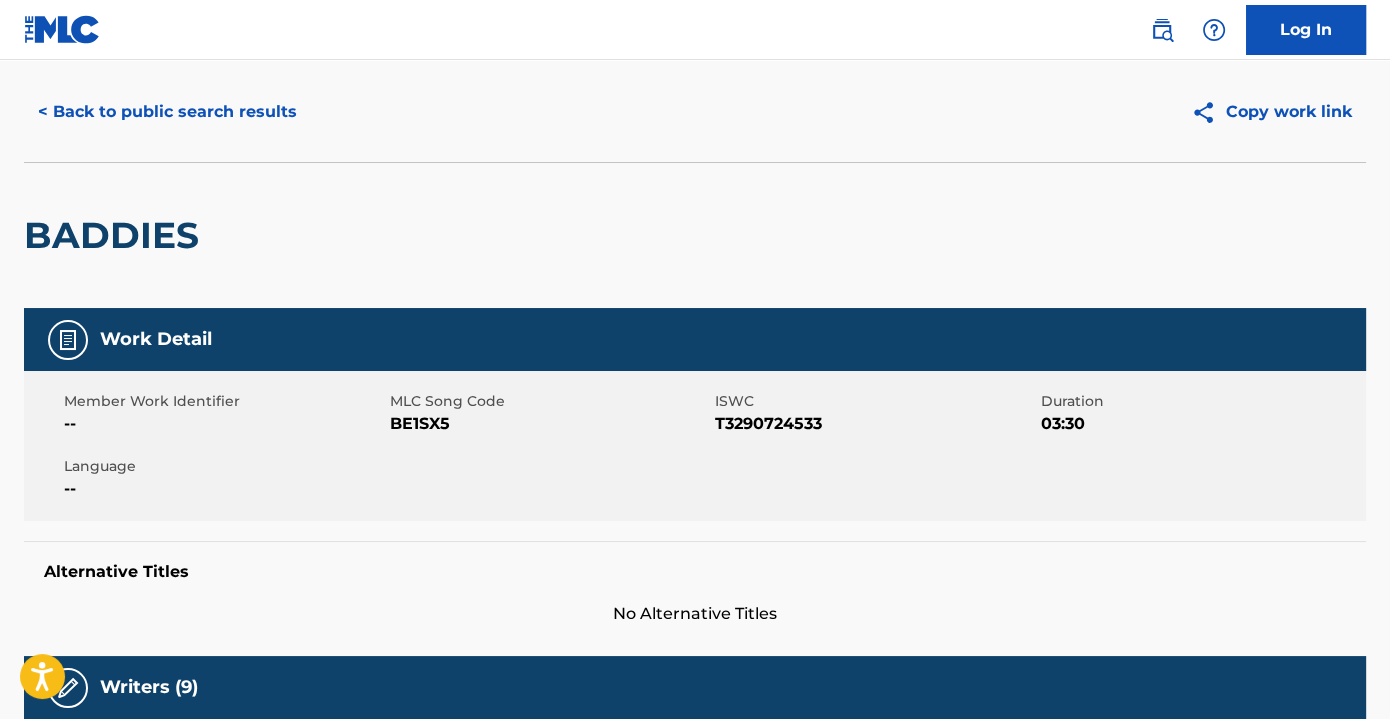 click on "< Back to public search results" at bounding box center [167, 112] 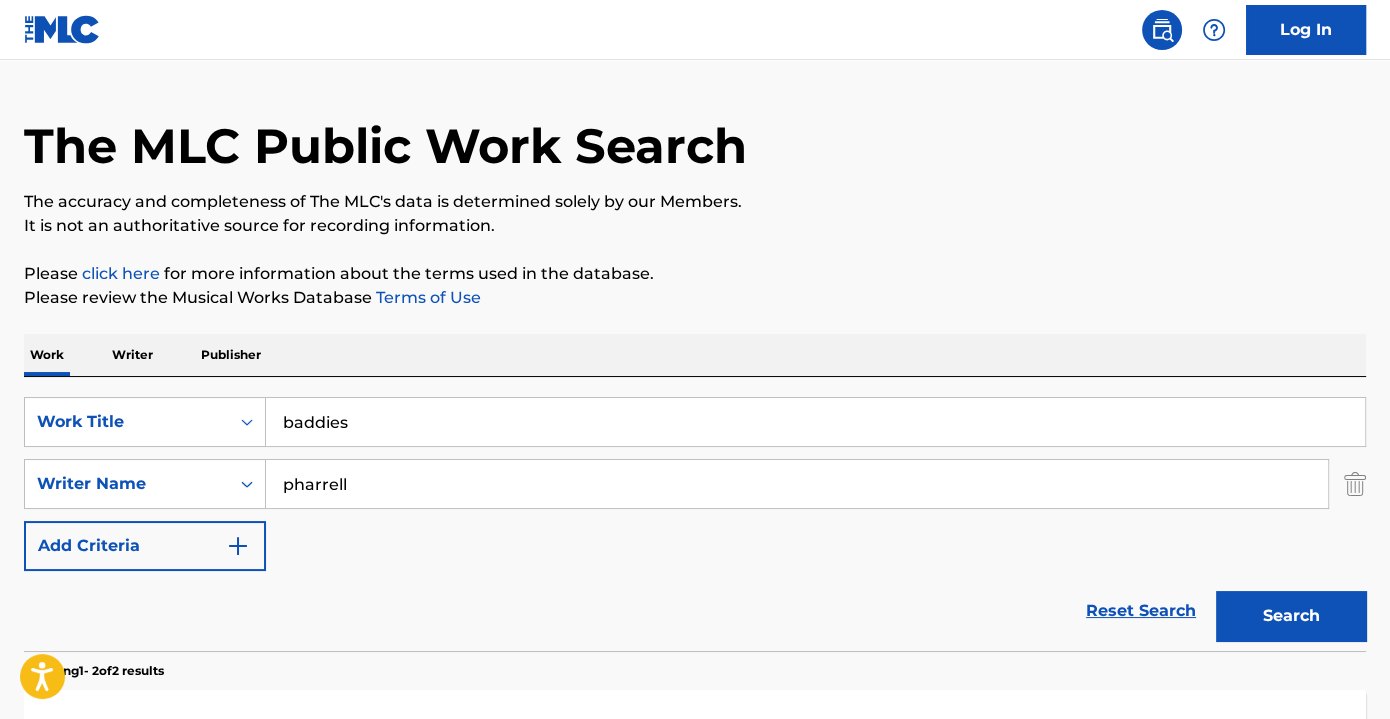 scroll, scrollTop: 213, scrollLeft: 0, axis: vertical 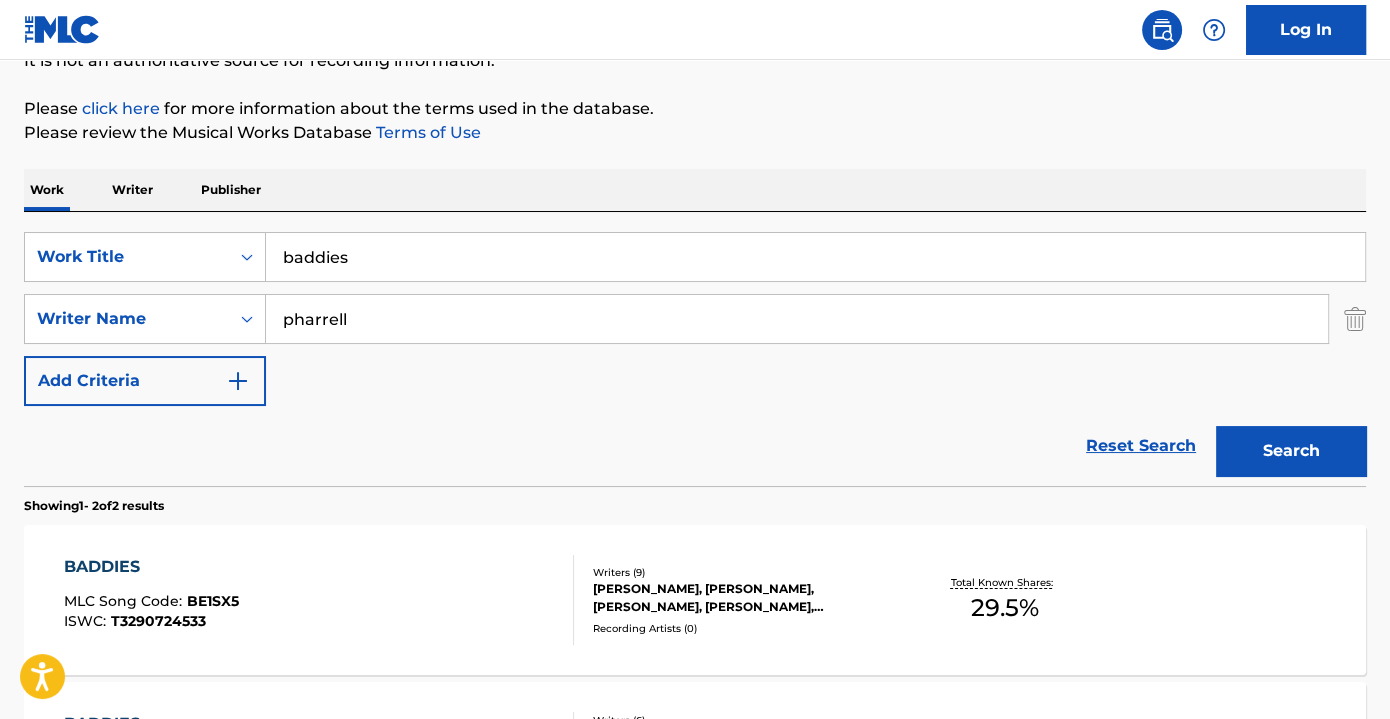 drag, startPoint x: 317, startPoint y: 255, endPoint x: 272, endPoint y: 255, distance: 45 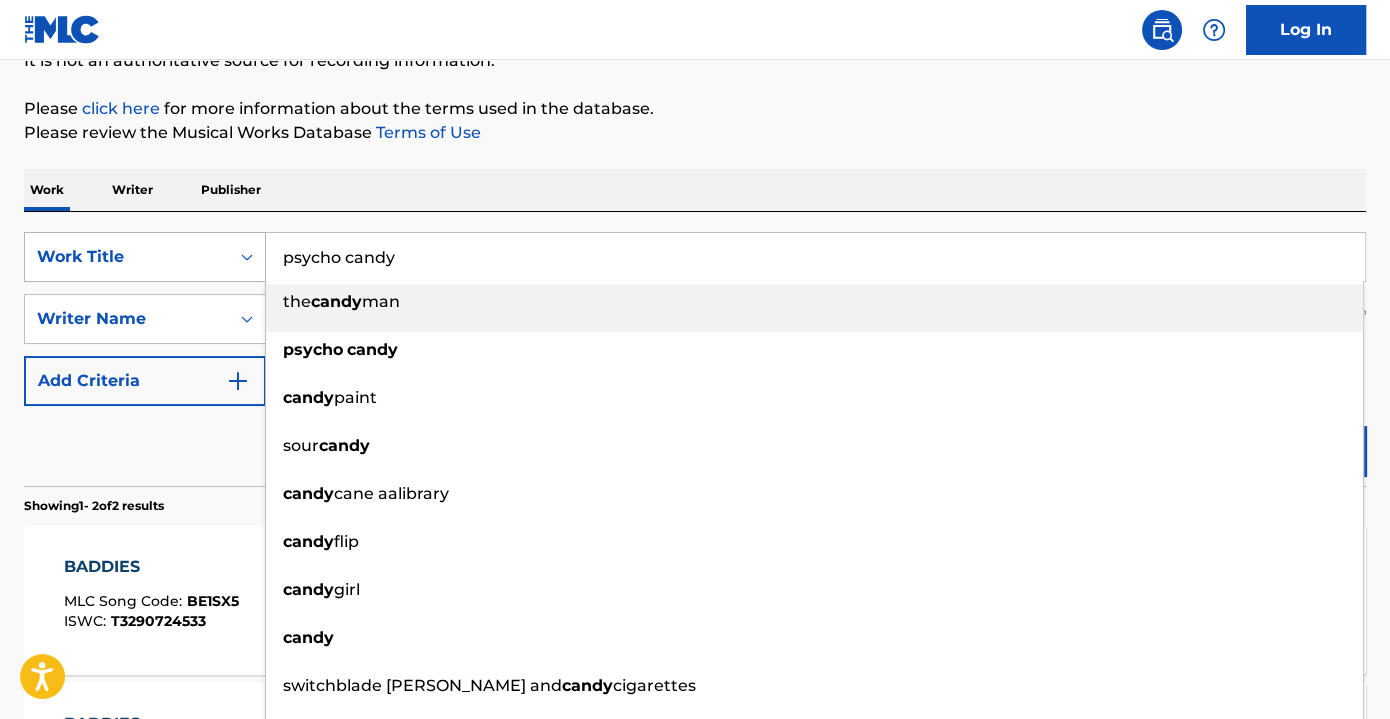 drag, startPoint x: 352, startPoint y: 258, endPoint x: 146, endPoint y: 257, distance: 206.00243 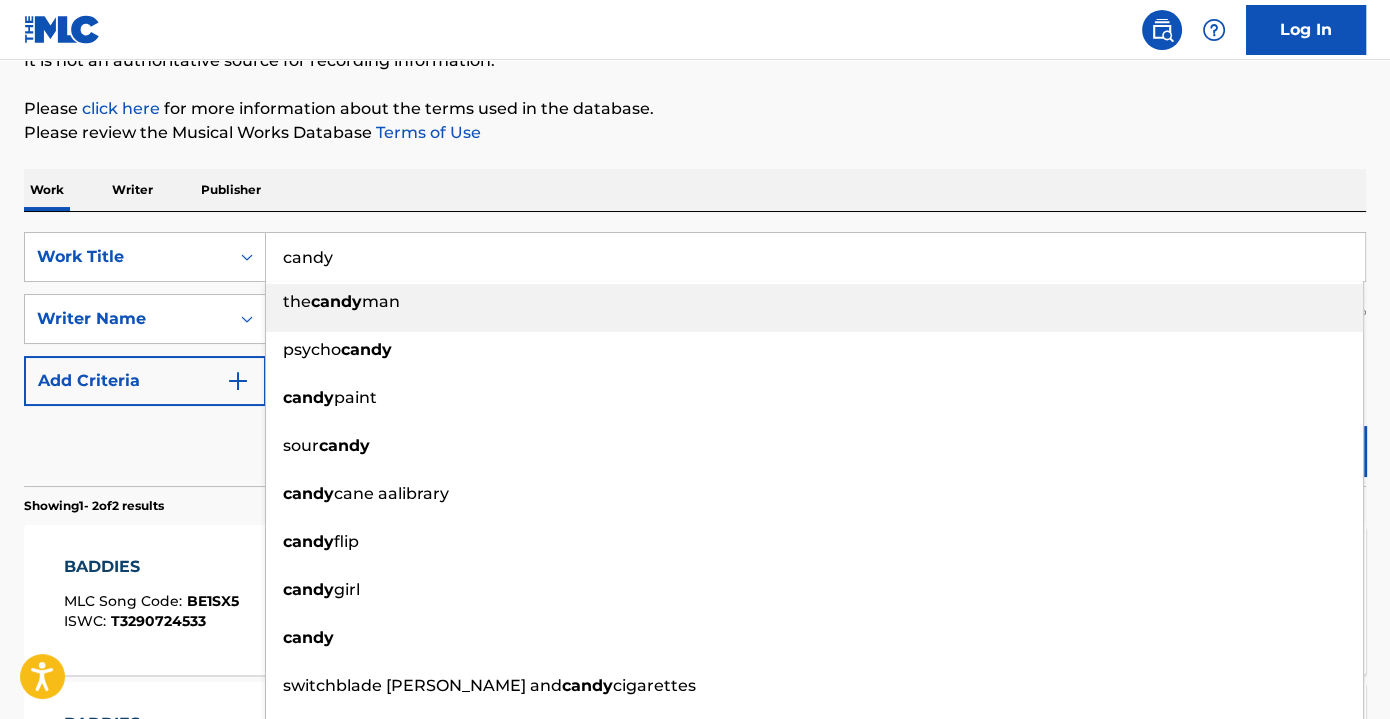 type on "candy" 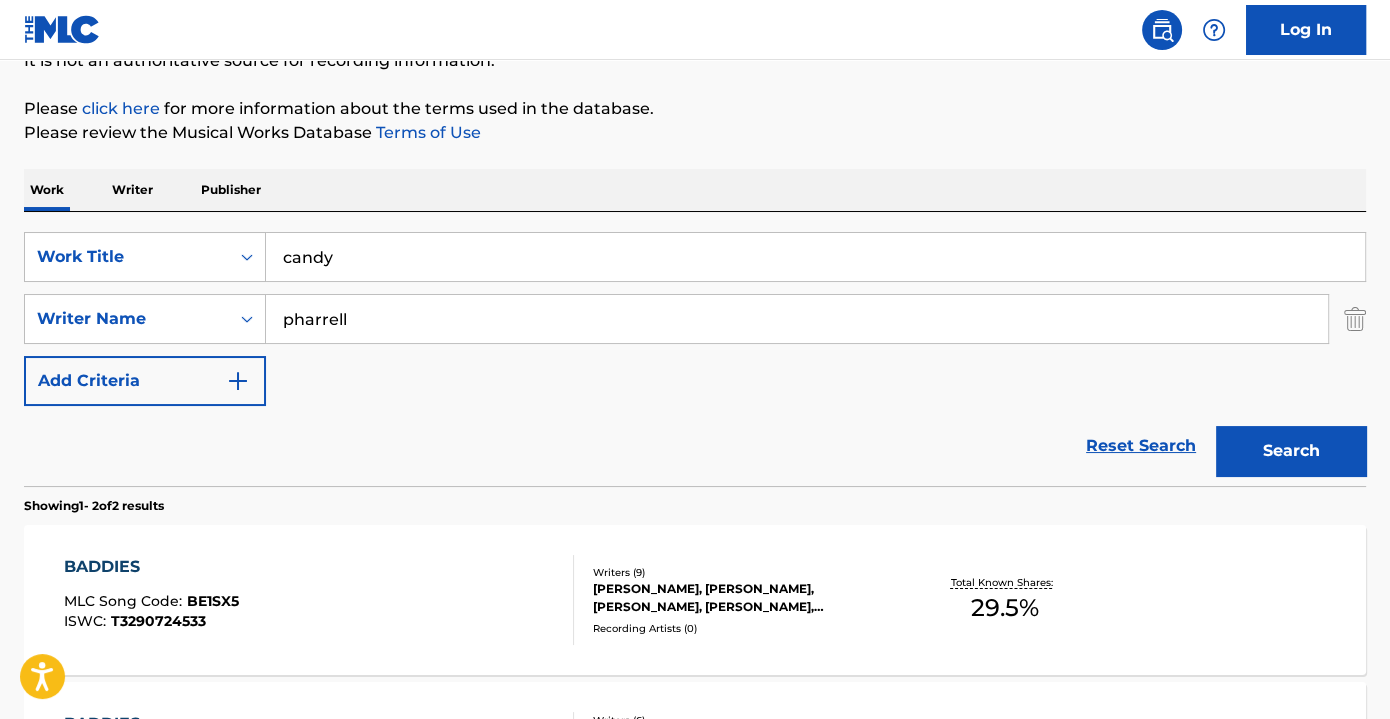 click on "Search" at bounding box center [1291, 451] 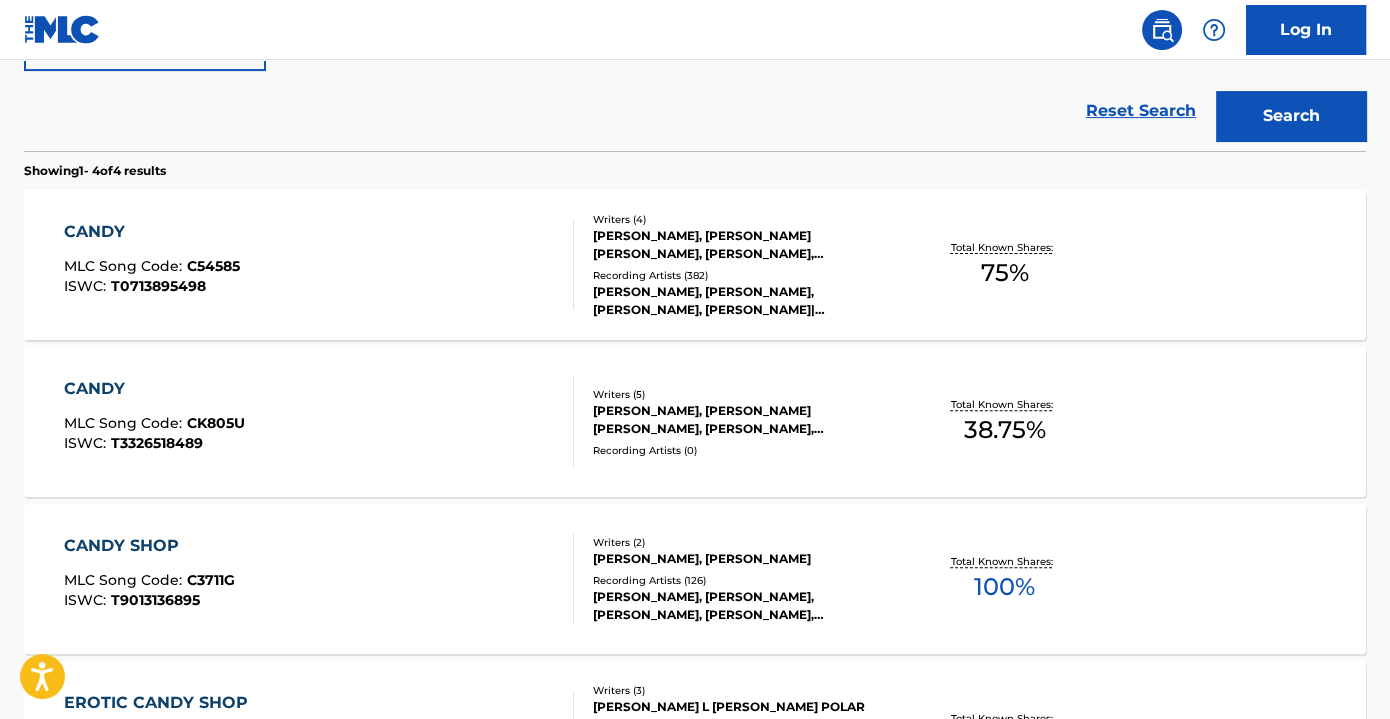 scroll, scrollTop: 577, scrollLeft: 0, axis: vertical 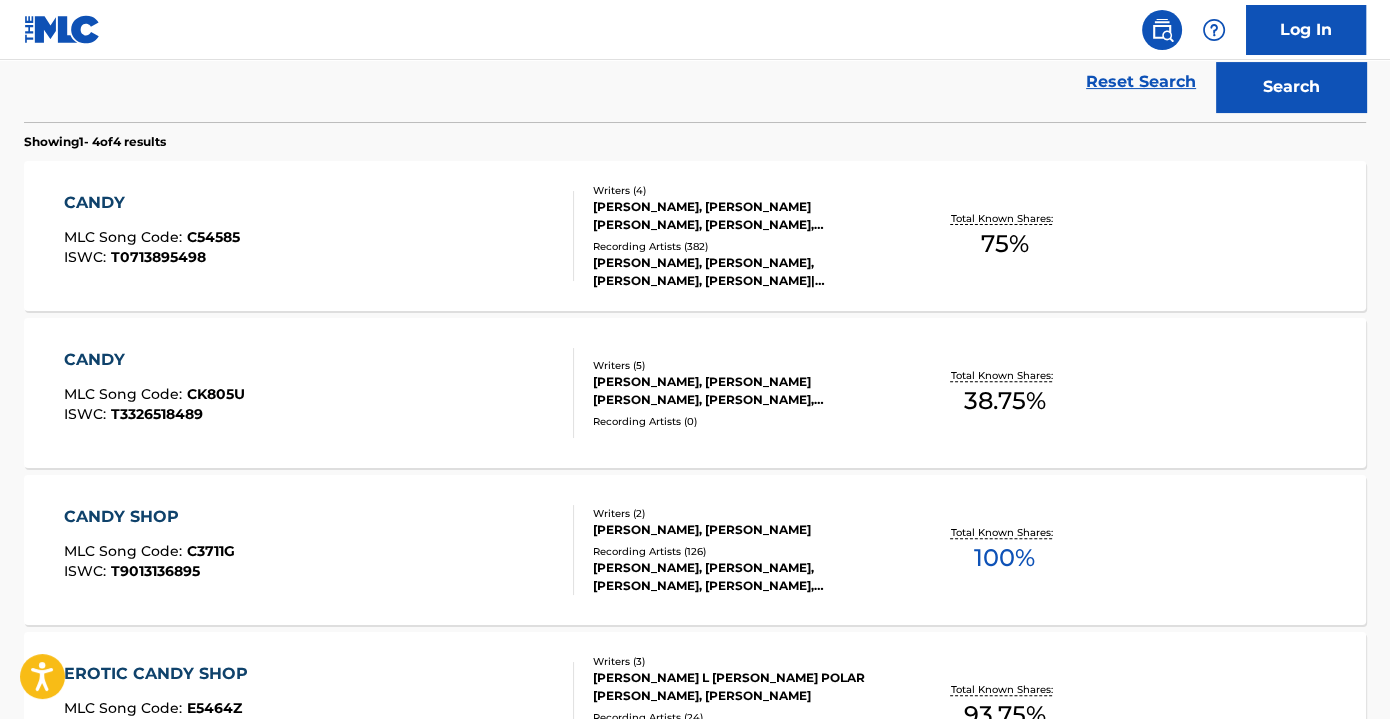 click on "CANDY MLC Song Code : CK805U ISWC : T3326518489" at bounding box center [319, 393] 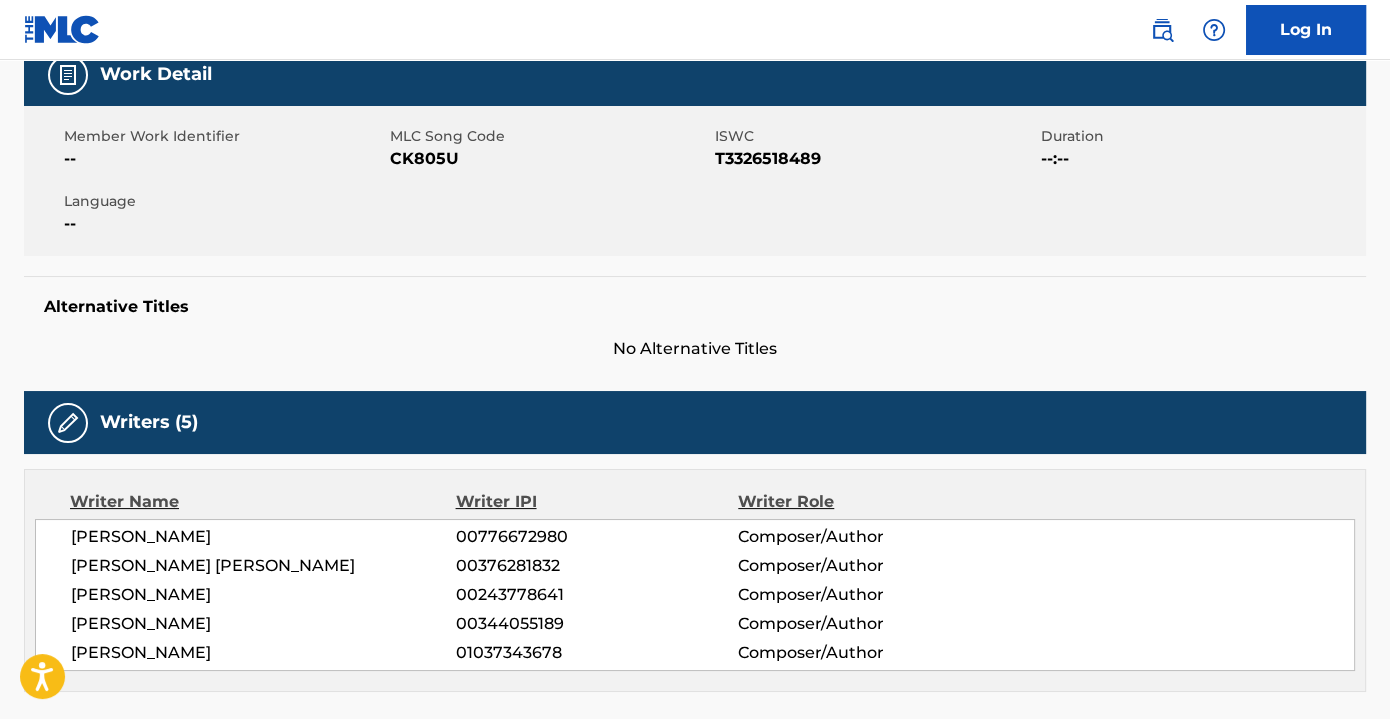 scroll, scrollTop: 90, scrollLeft: 0, axis: vertical 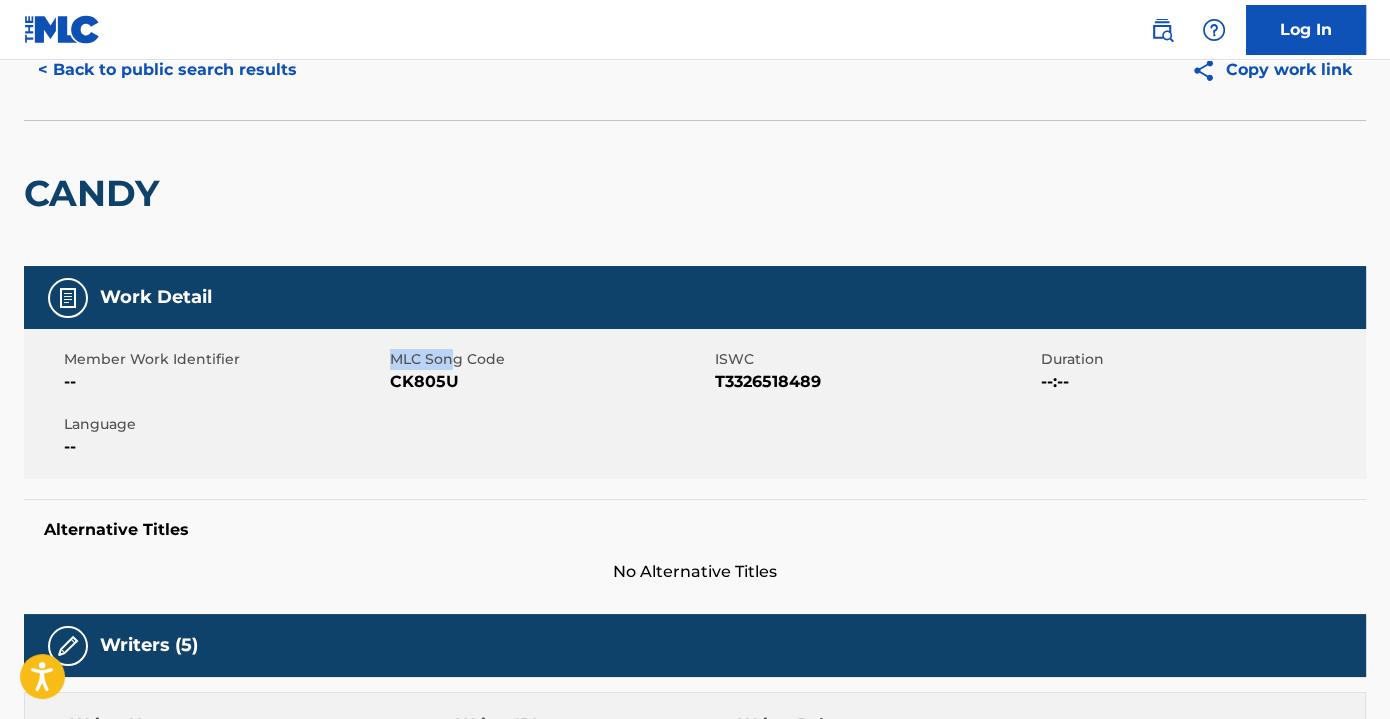 drag, startPoint x: 384, startPoint y: 379, endPoint x: 456, endPoint y: 367, distance: 72.99315 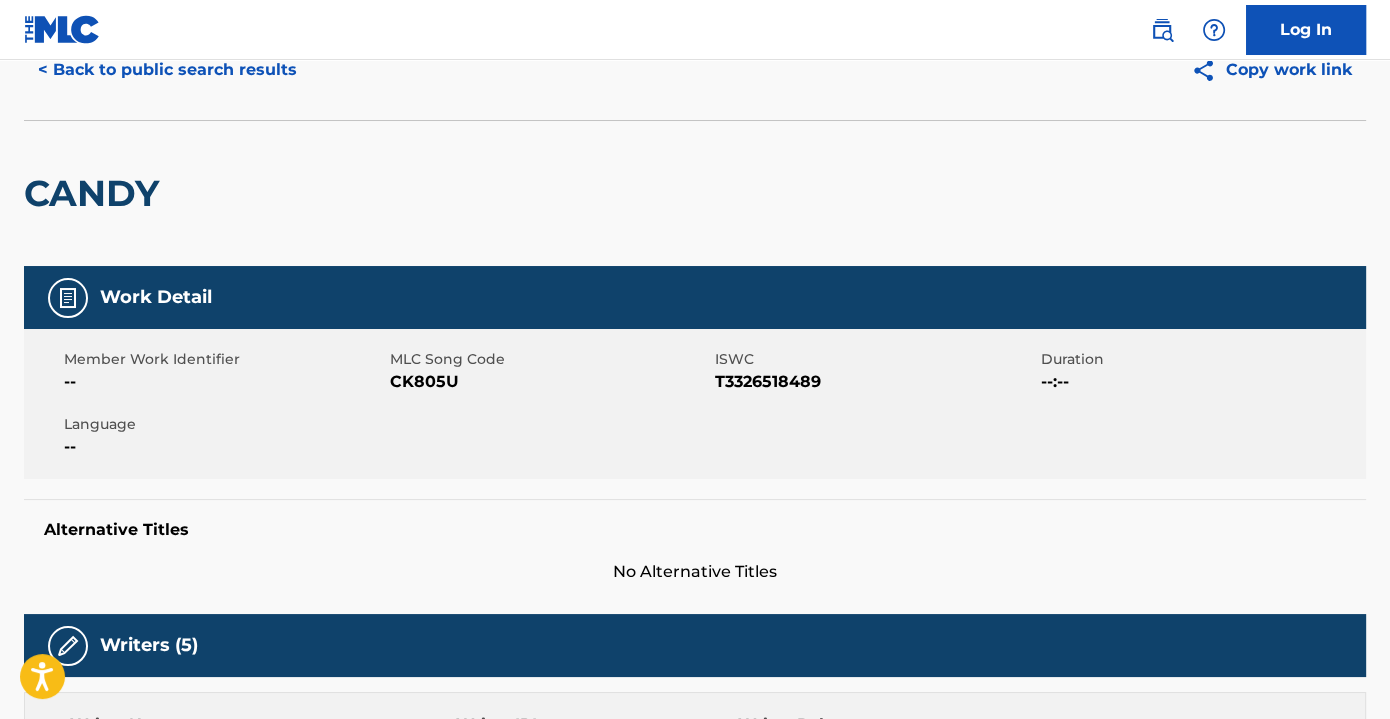 click on "CK805U" at bounding box center (550, 382) 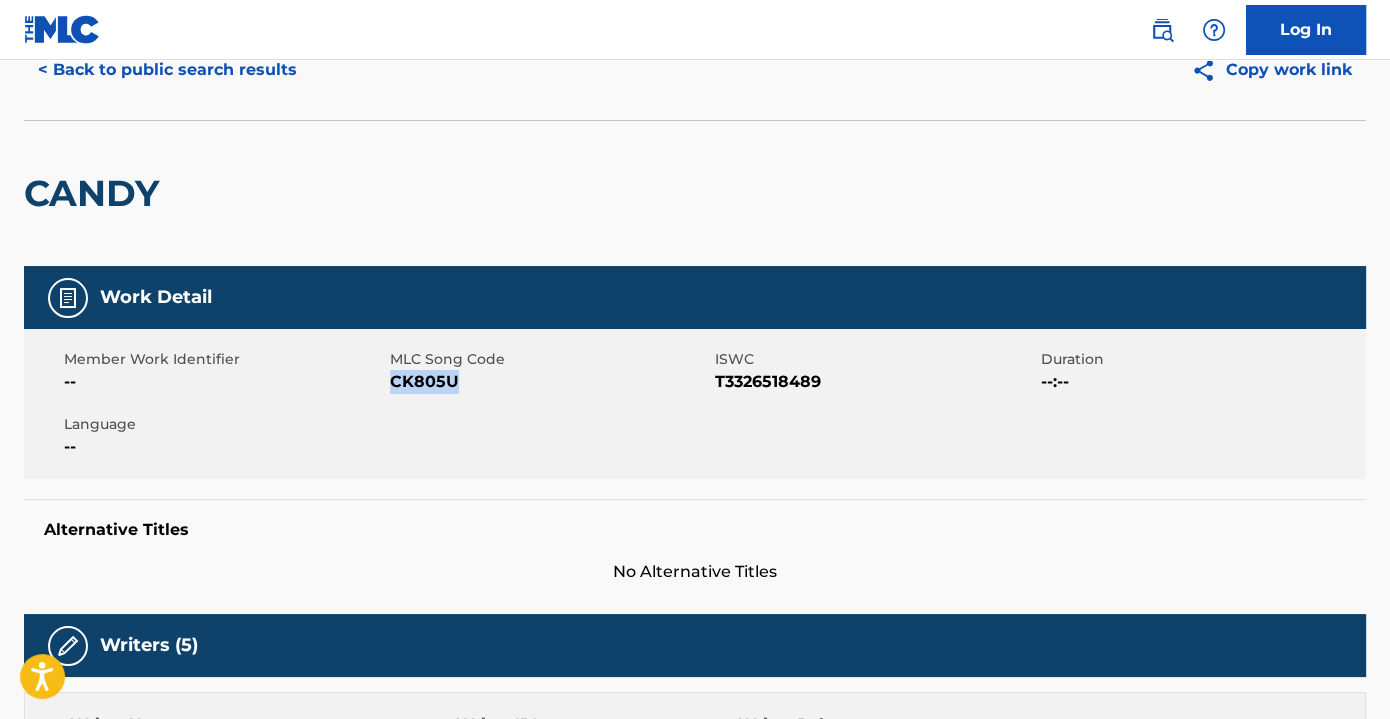 drag, startPoint x: 452, startPoint y: 378, endPoint x: 393, endPoint y: 383, distance: 59.211487 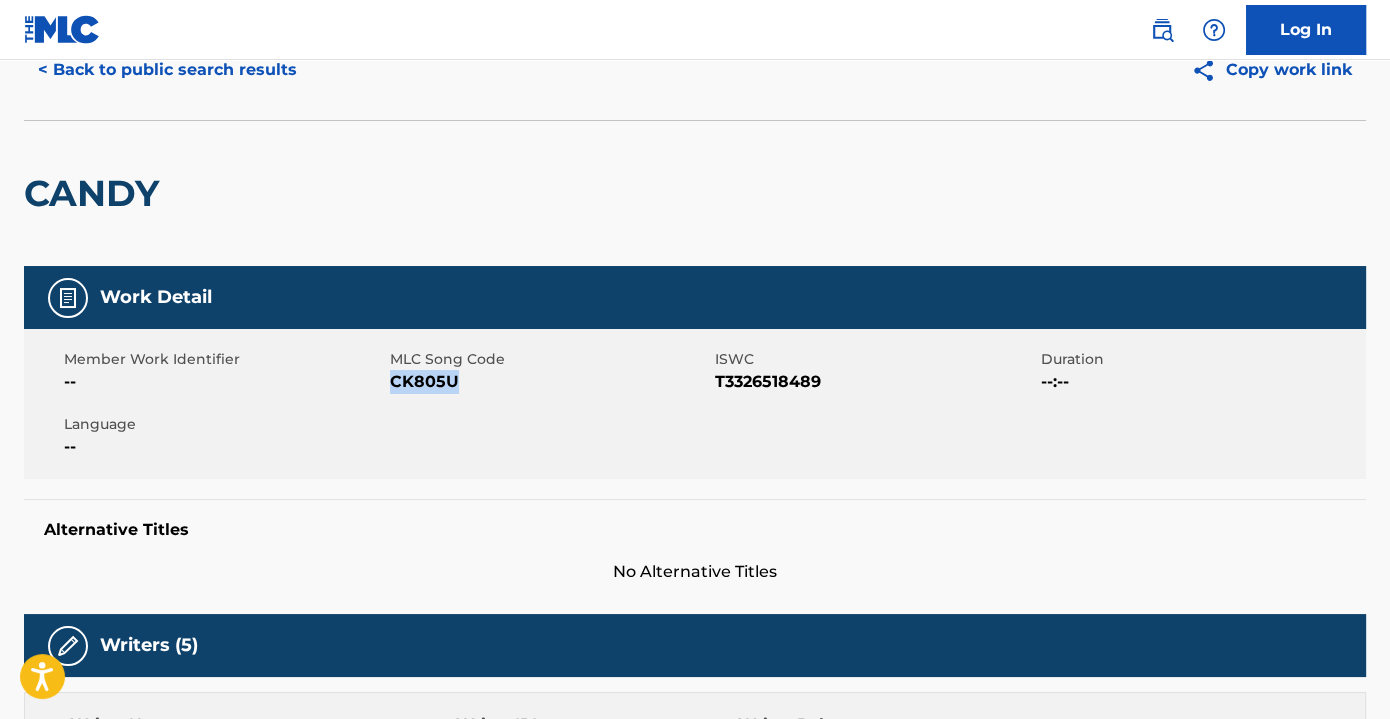 copy on "CK805U" 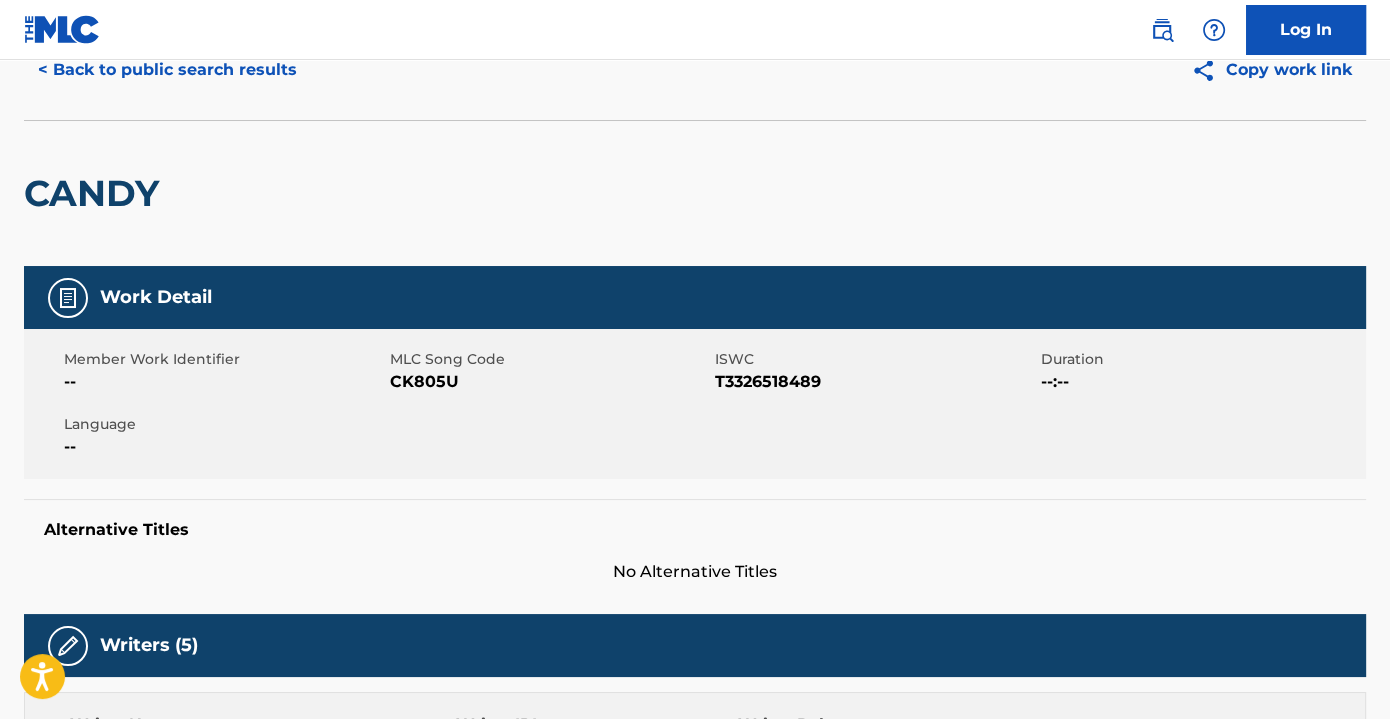 click on "T3326518489" at bounding box center (875, 382) 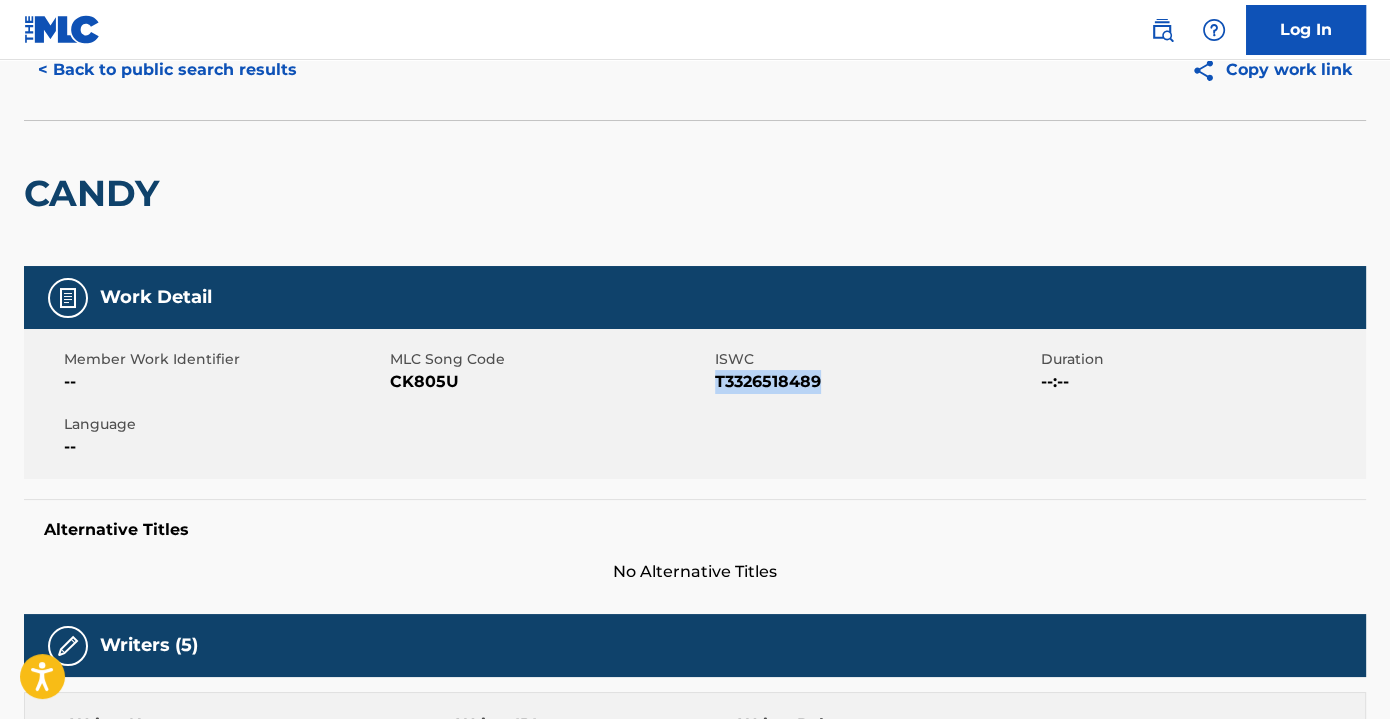 drag, startPoint x: 818, startPoint y: 376, endPoint x: 717, endPoint y: 384, distance: 101.31634 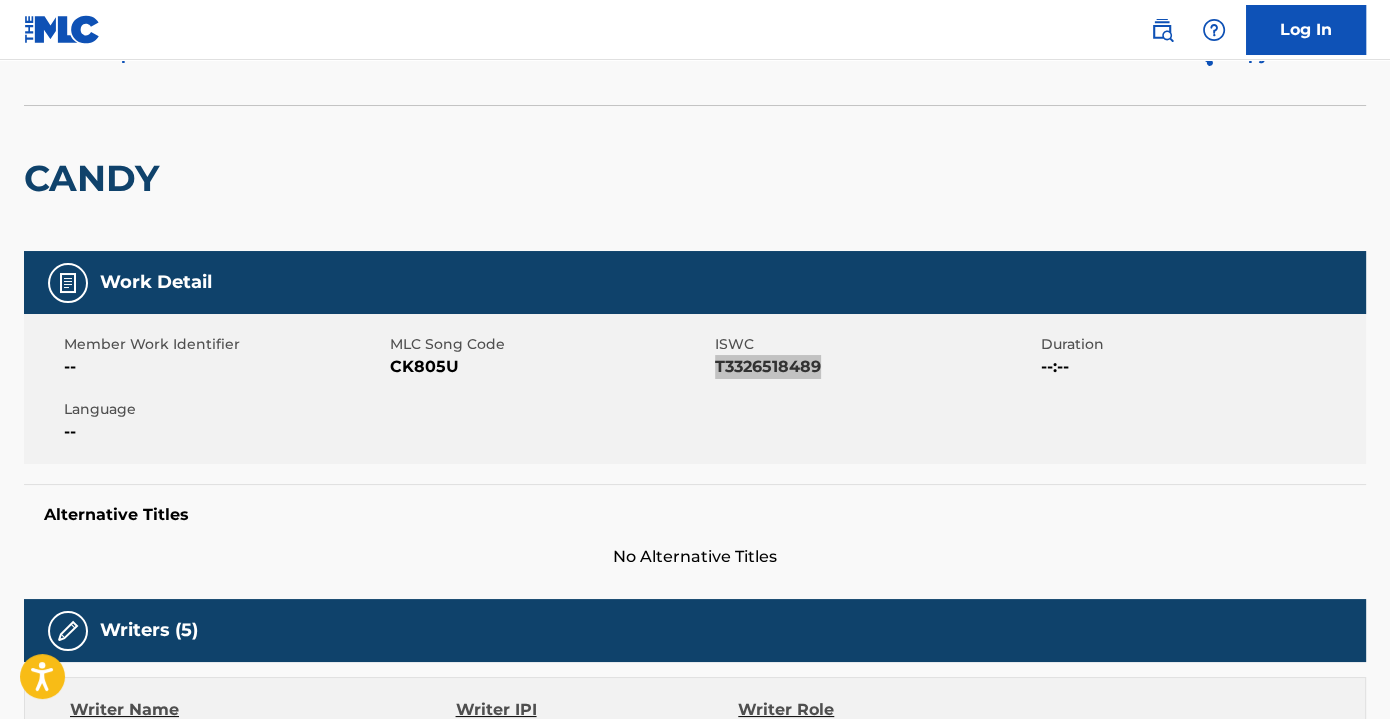scroll, scrollTop: 85, scrollLeft: 0, axis: vertical 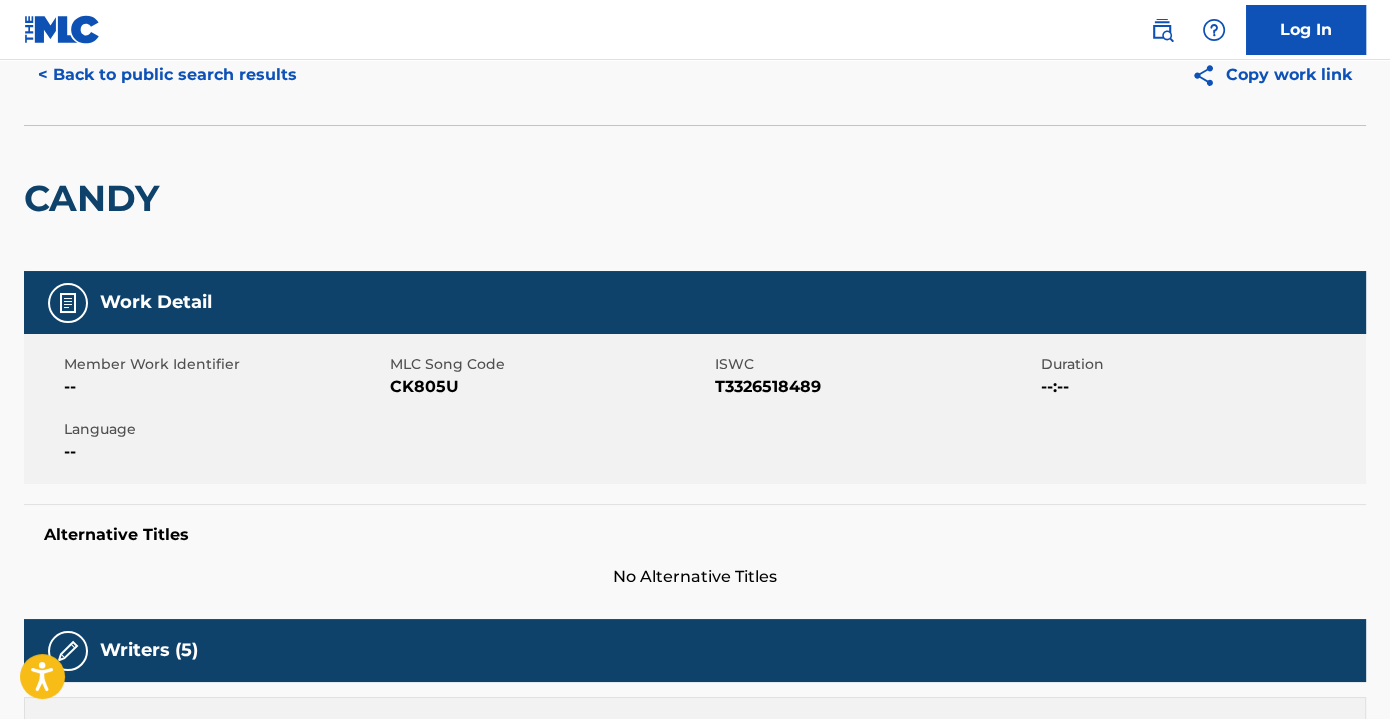 click on "Log In" at bounding box center [695, 30] 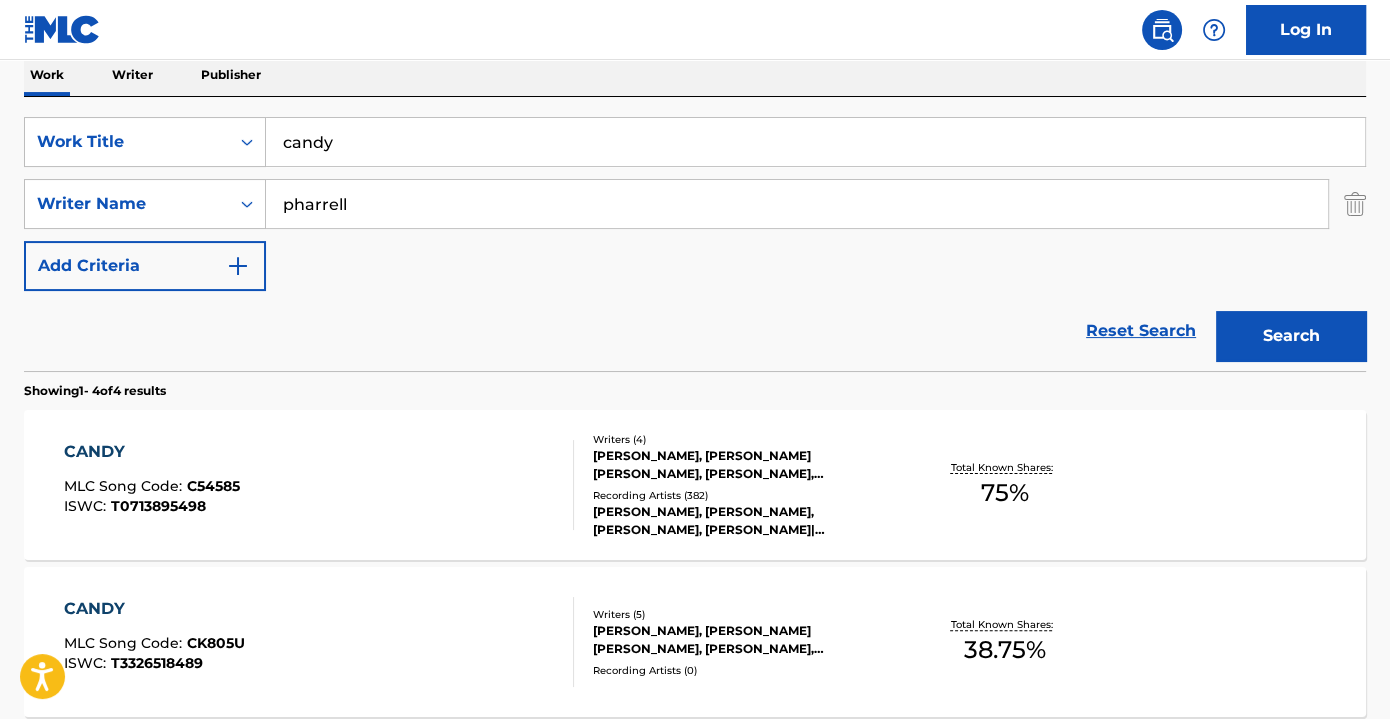 scroll, scrollTop: 0, scrollLeft: 0, axis: both 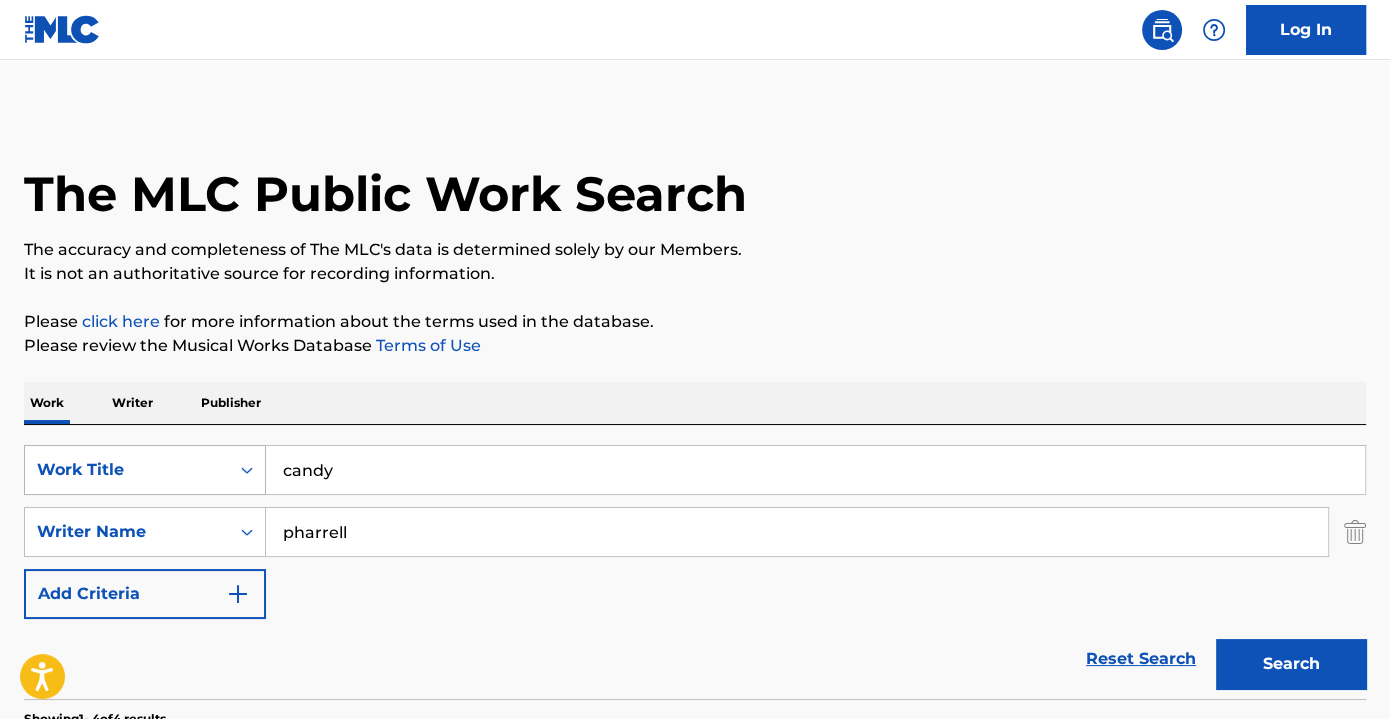drag, startPoint x: 371, startPoint y: 451, endPoint x: 256, endPoint y: 459, distance: 115.27792 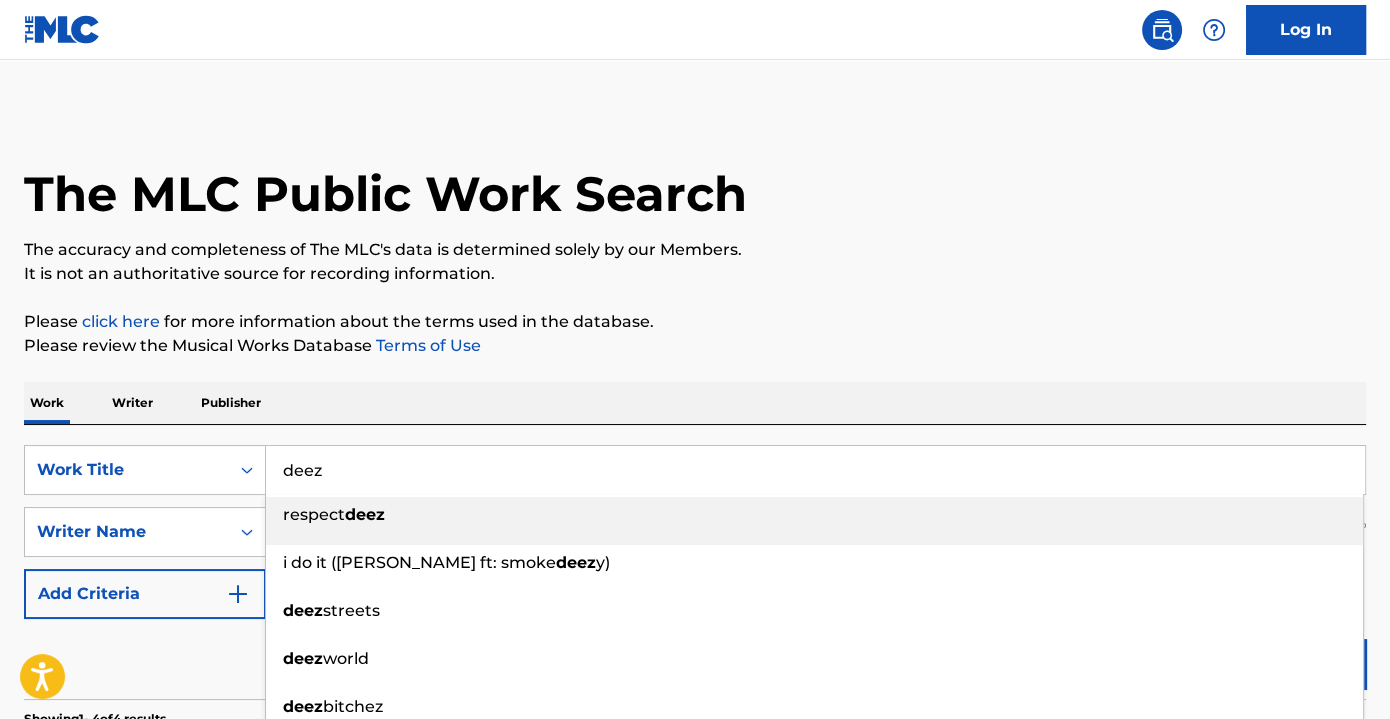 type on "deez" 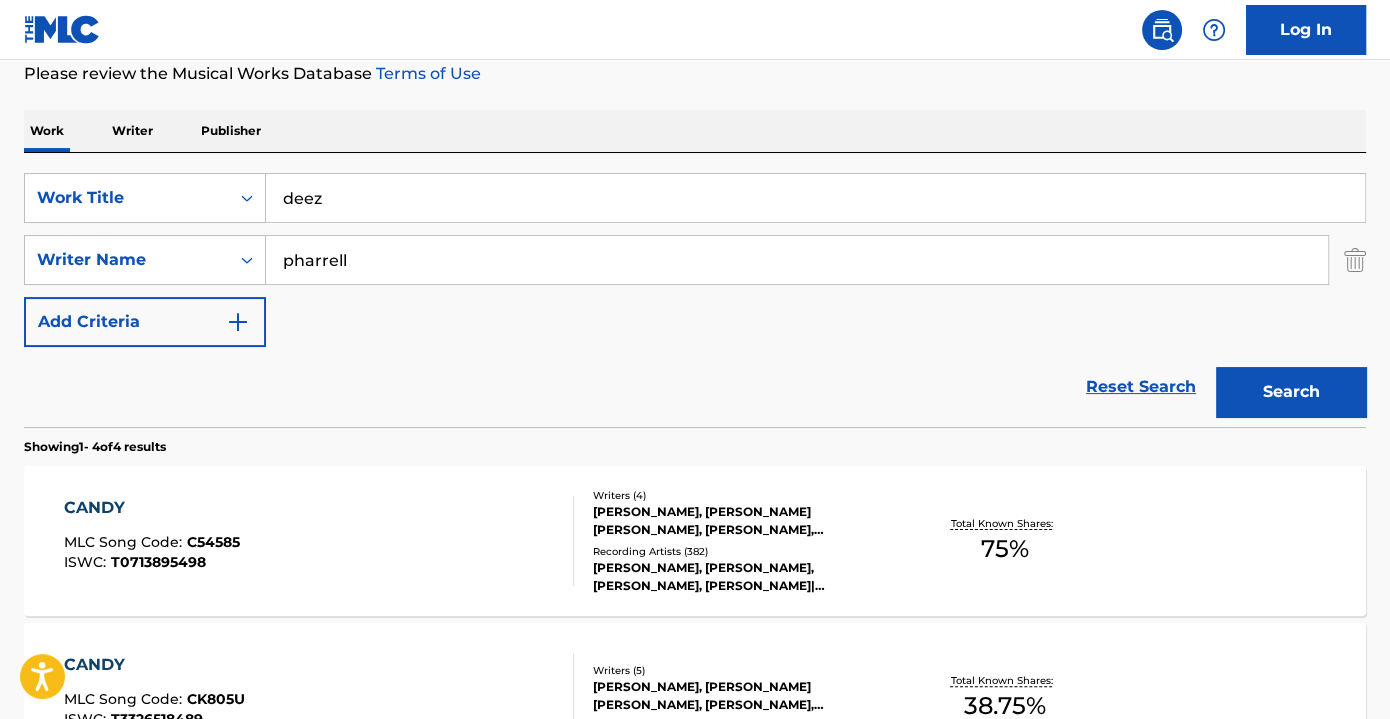 click on "Search" at bounding box center (1291, 392) 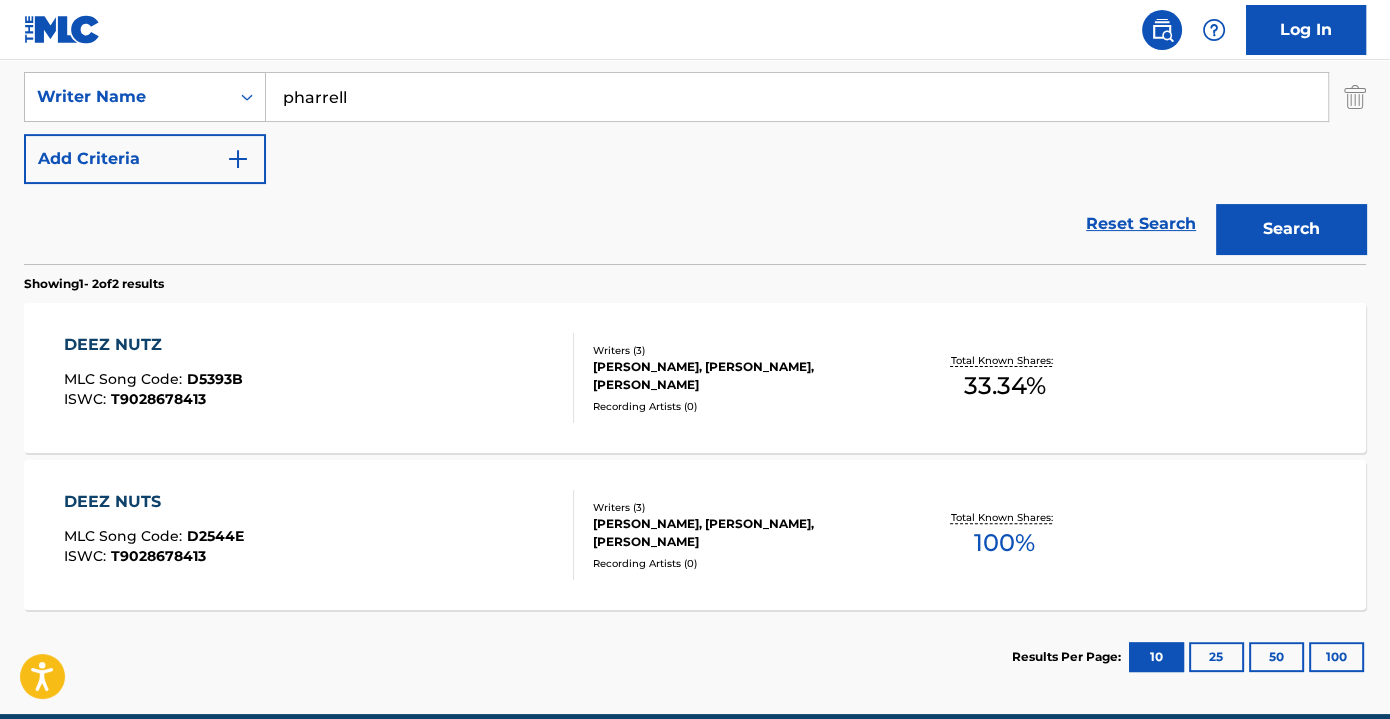 scroll, scrollTop: 454, scrollLeft: 0, axis: vertical 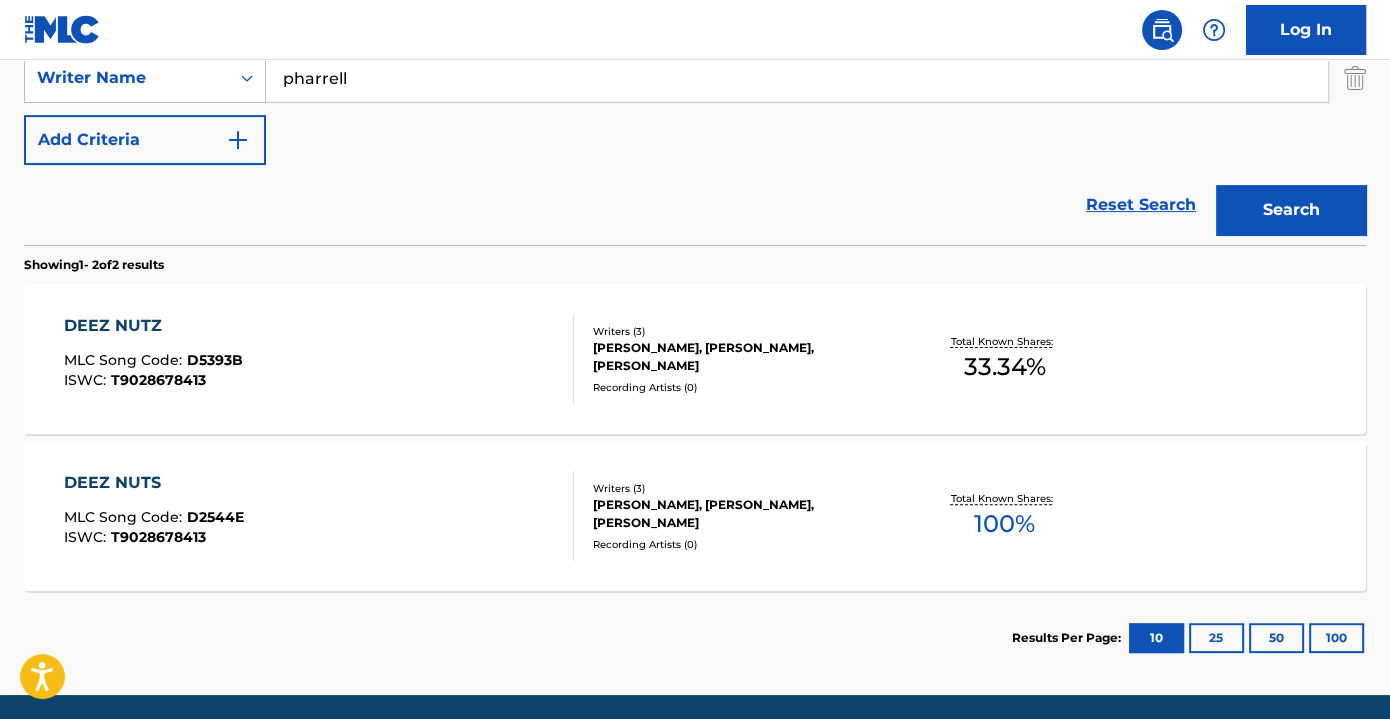 click on "Total Known Shares: 33.34 %" at bounding box center [1004, 359] 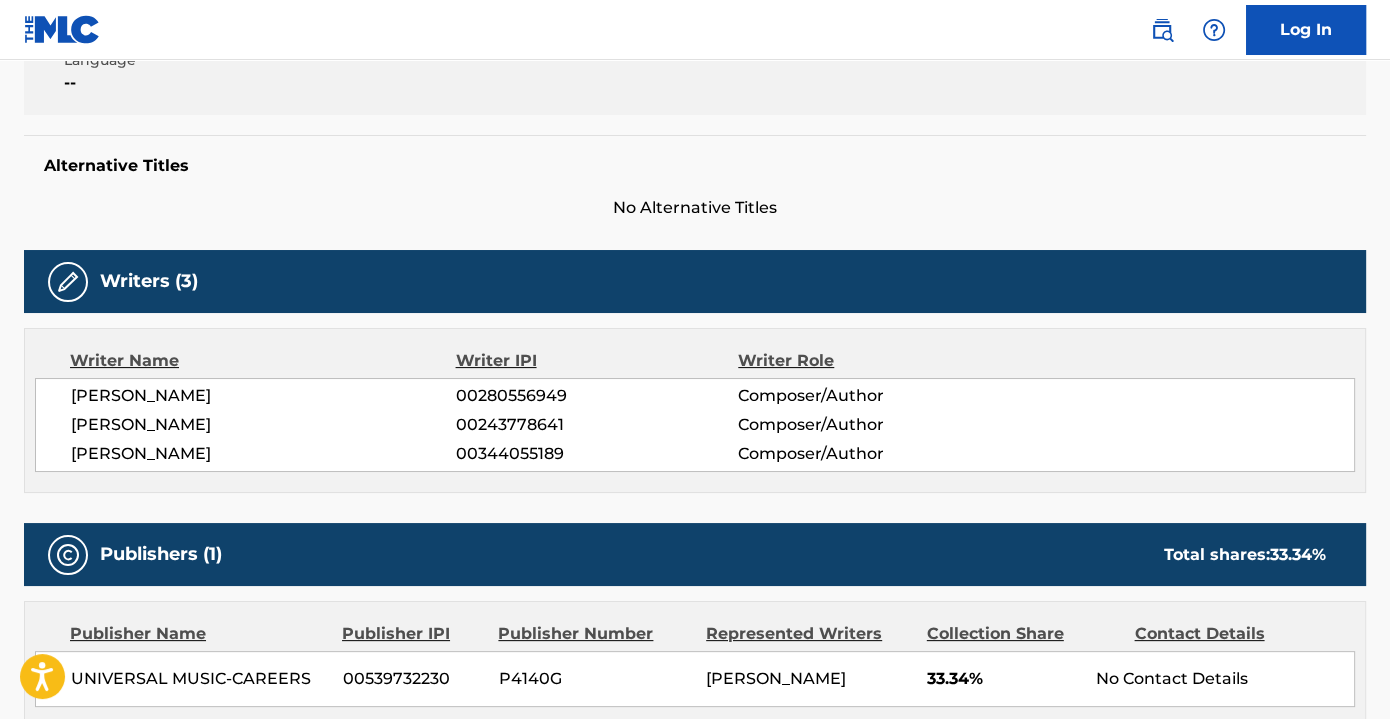 scroll, scrollTop: 0, scrollLeft: 0, axis: both 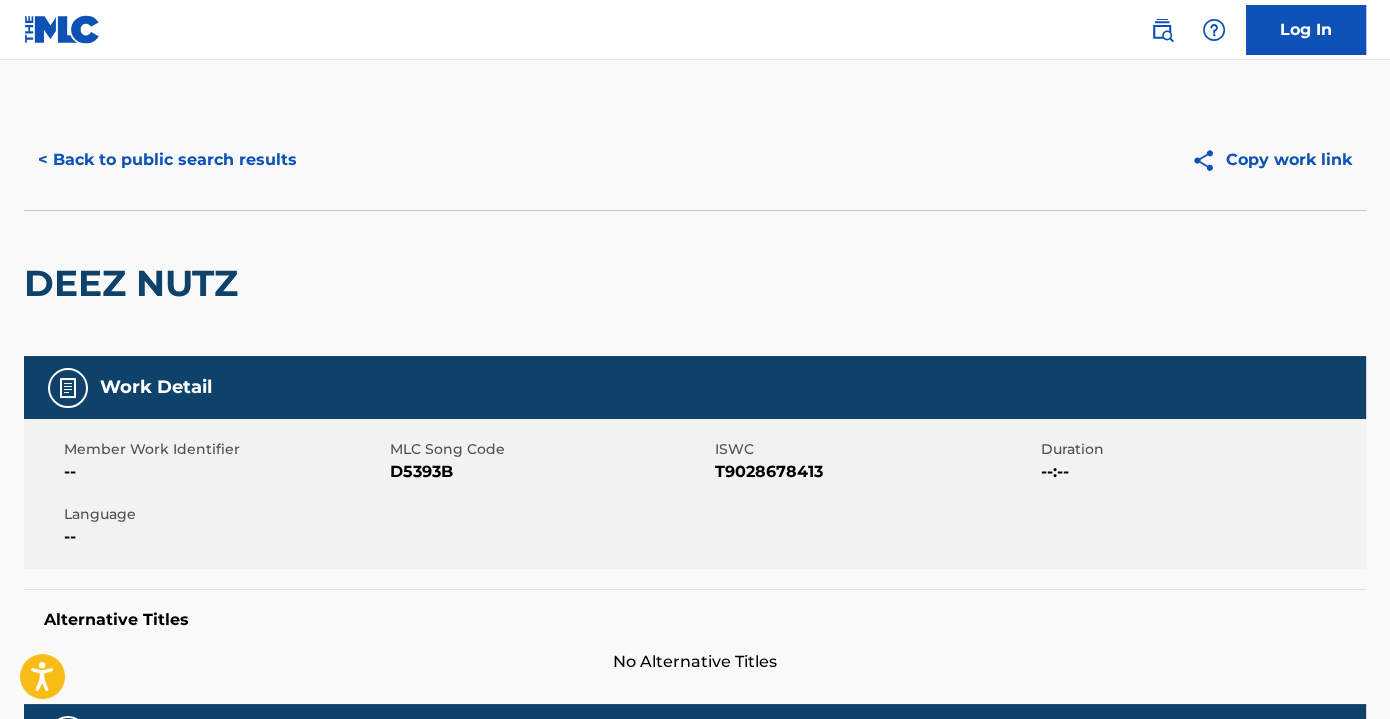 click on "Member Work Identifier" at bounding box center (224, 449) 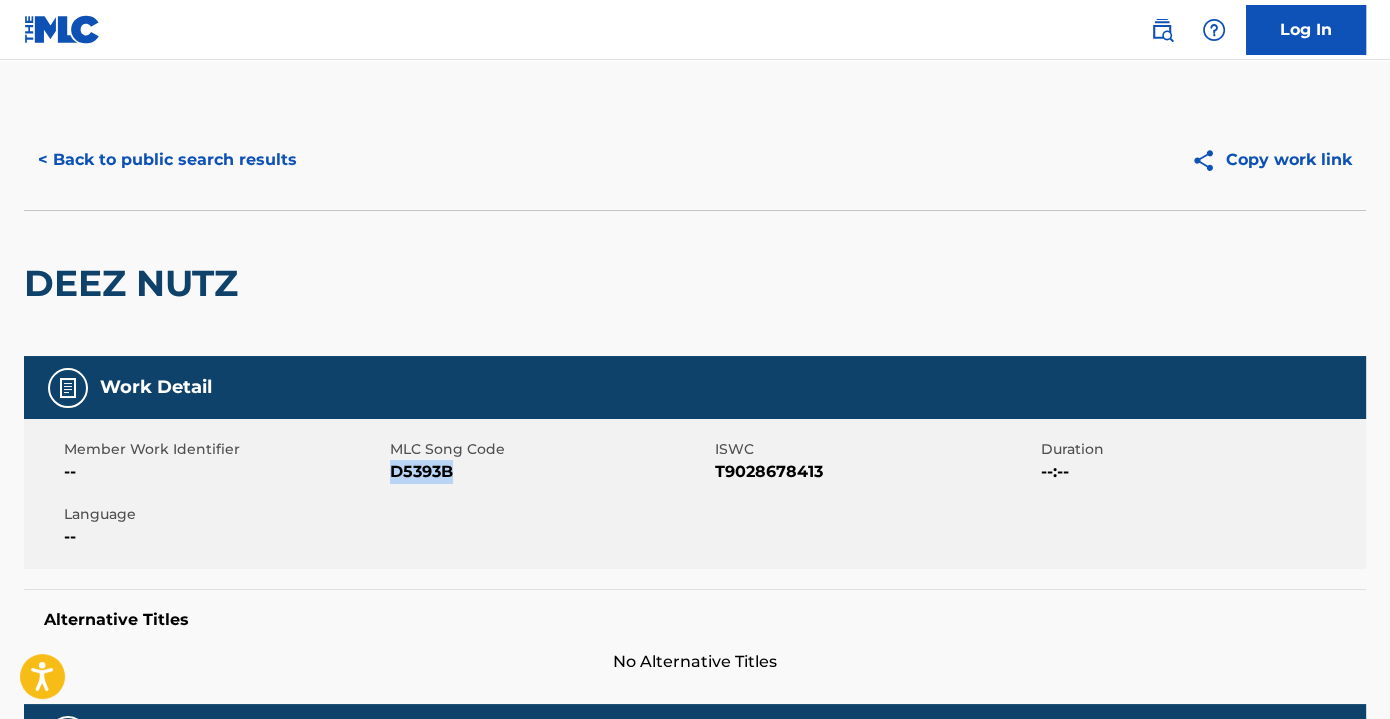 drag, startPoint x: 392, startPoint y: 472, endPoint x: 450, endPoint y: 462, distance: 58.855755 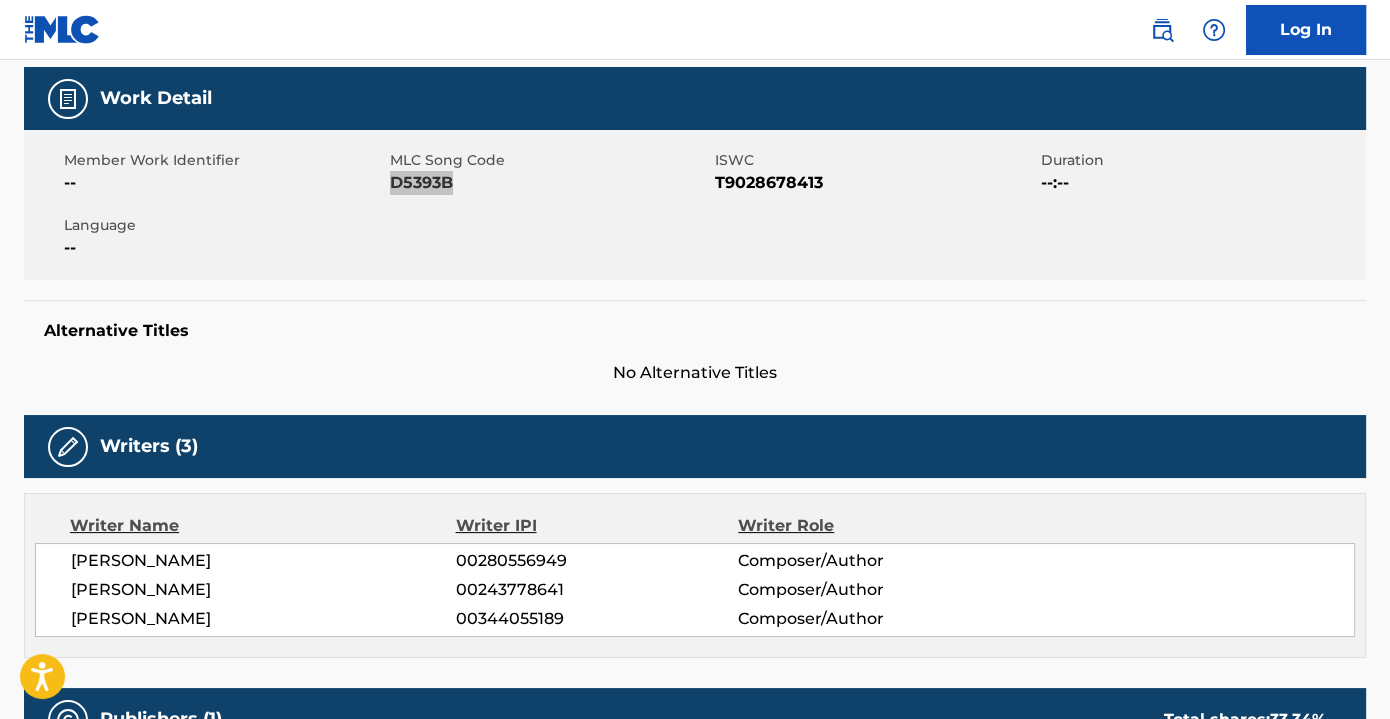 scroll, scrollTop: 257, scrollLeft: 0, axis: vertical 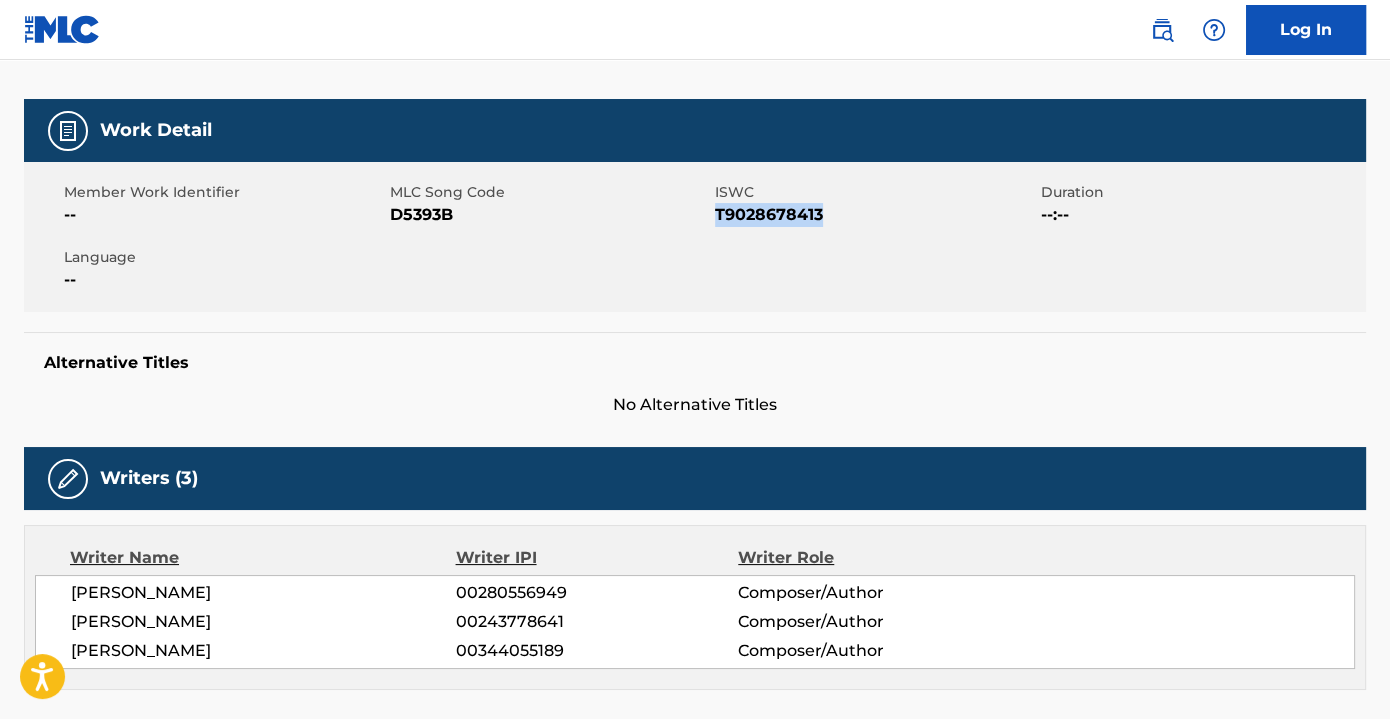 drag, startPoint x: 829, startPoint y: 215, endPoint x: 714, endPoint y: 207, distance: 115.27792 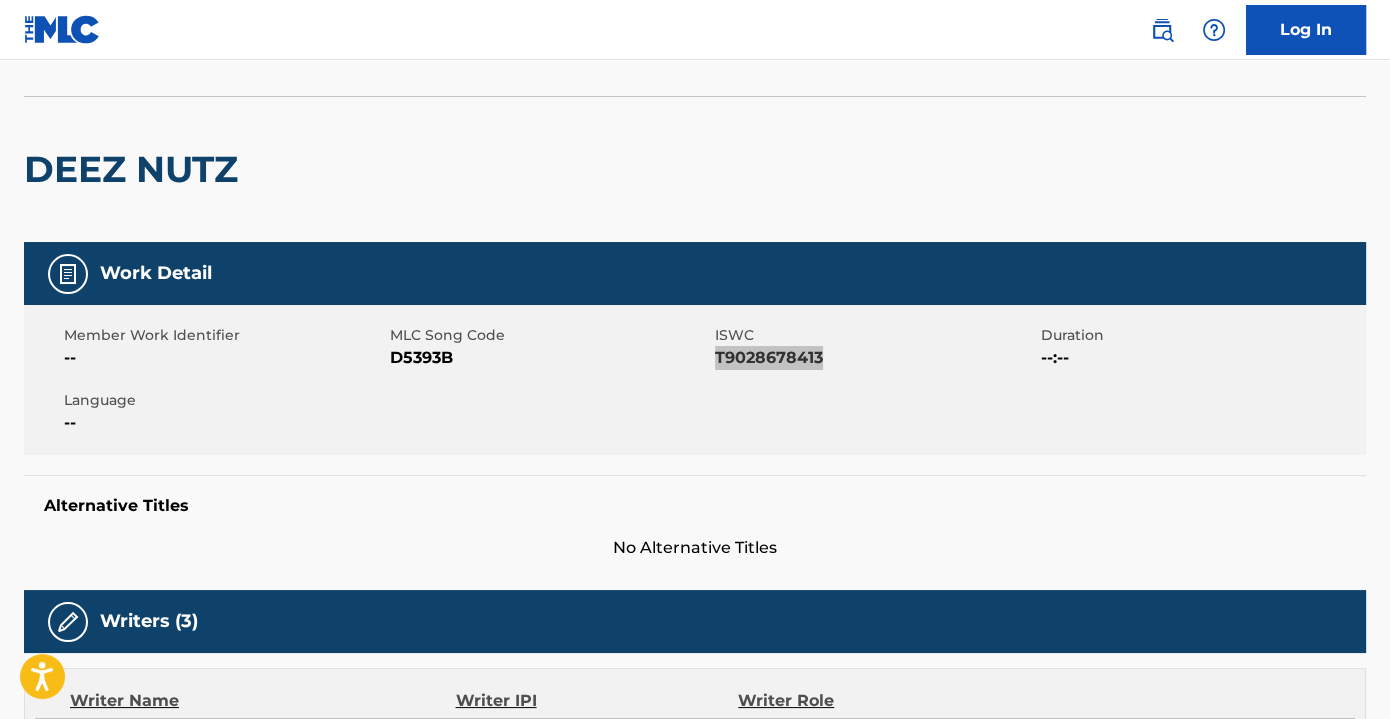 scroll, scrollTop: 0, scrollLeft: 0, axis: both 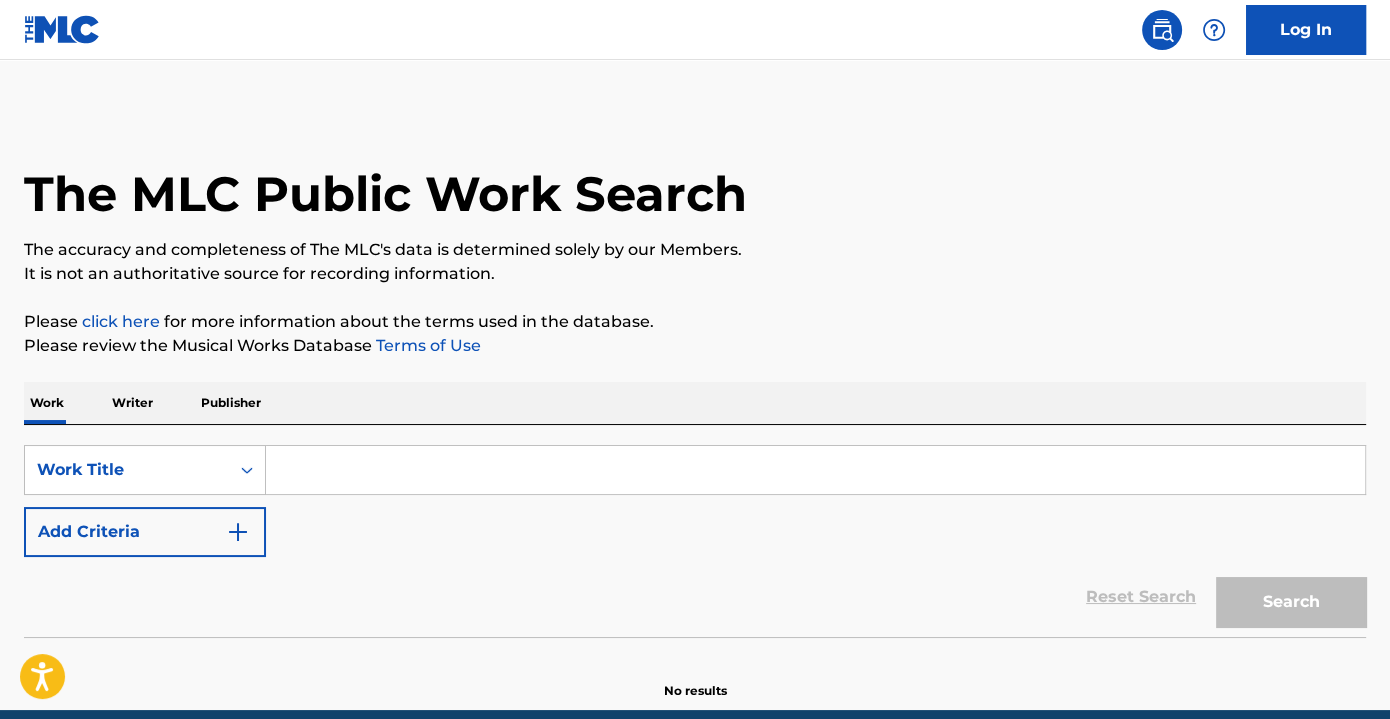 click at bounding box center [815, 470] 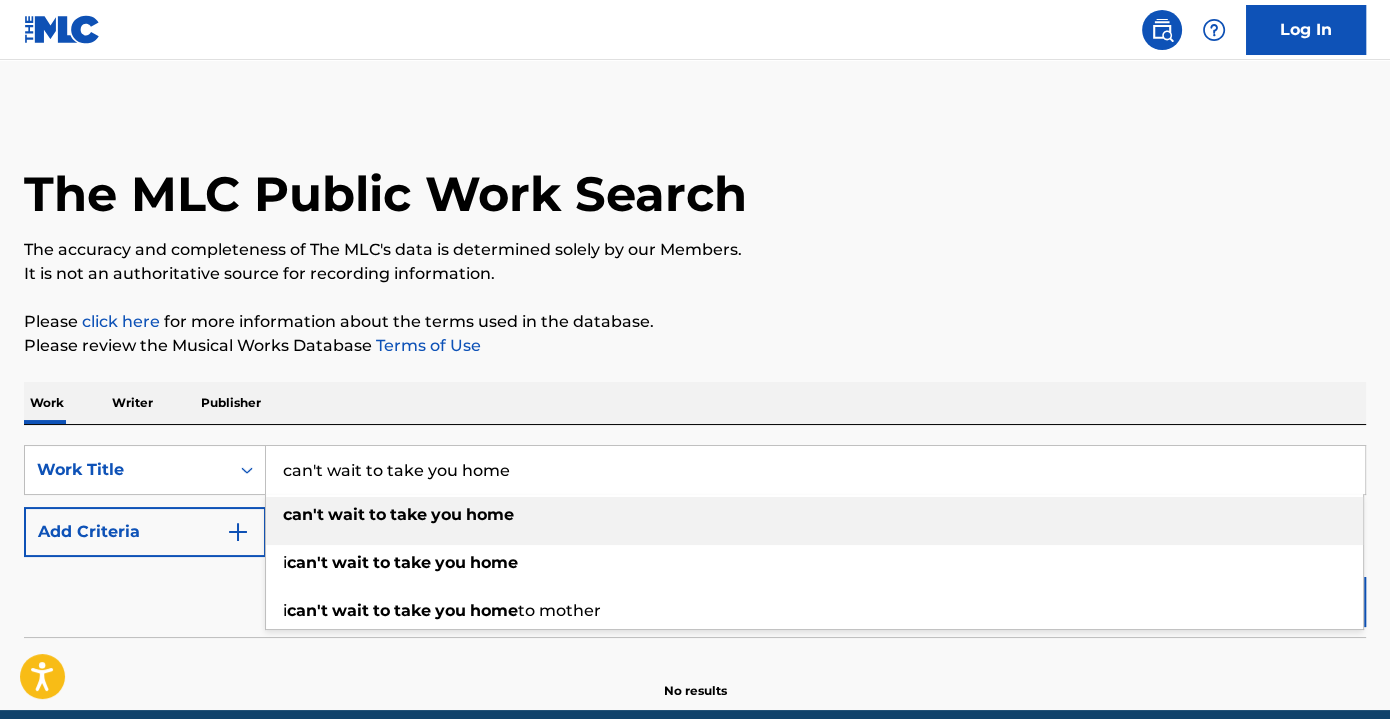 type on "can't wait to take you home" 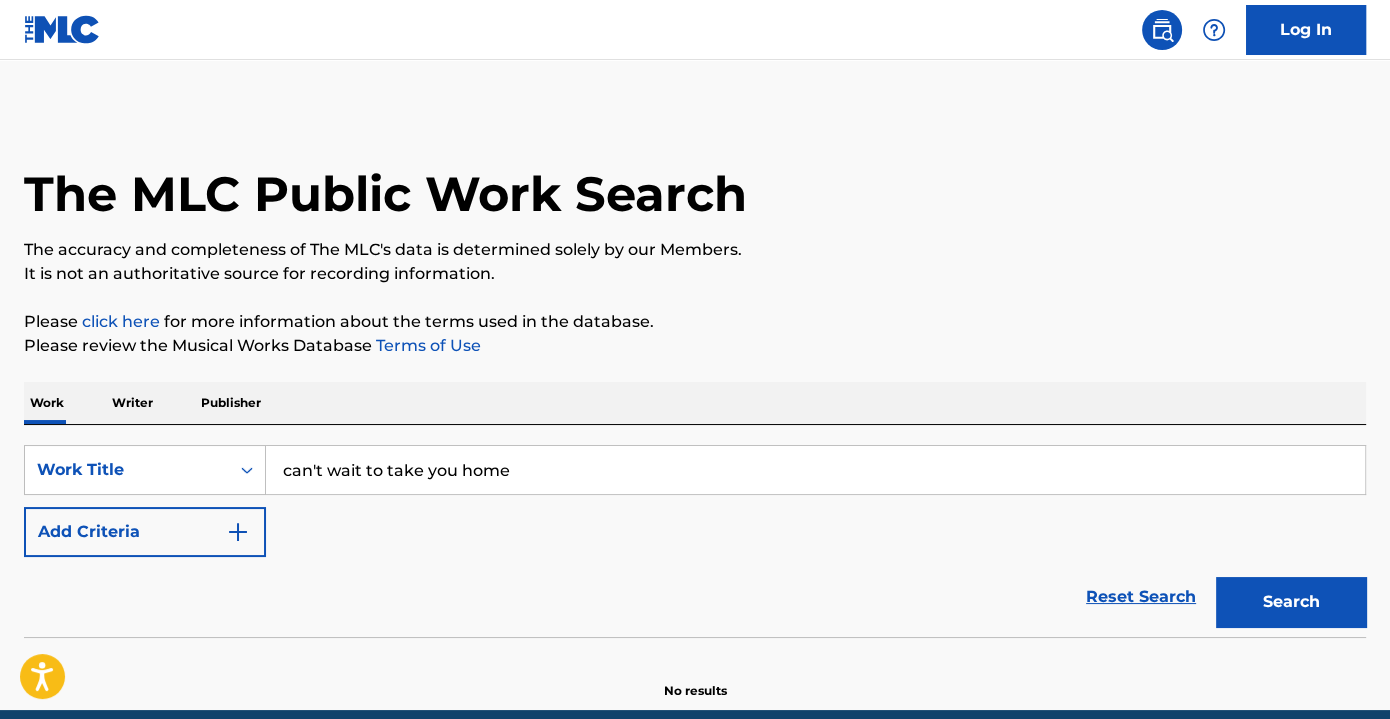 click at bounding box center [238, 532] 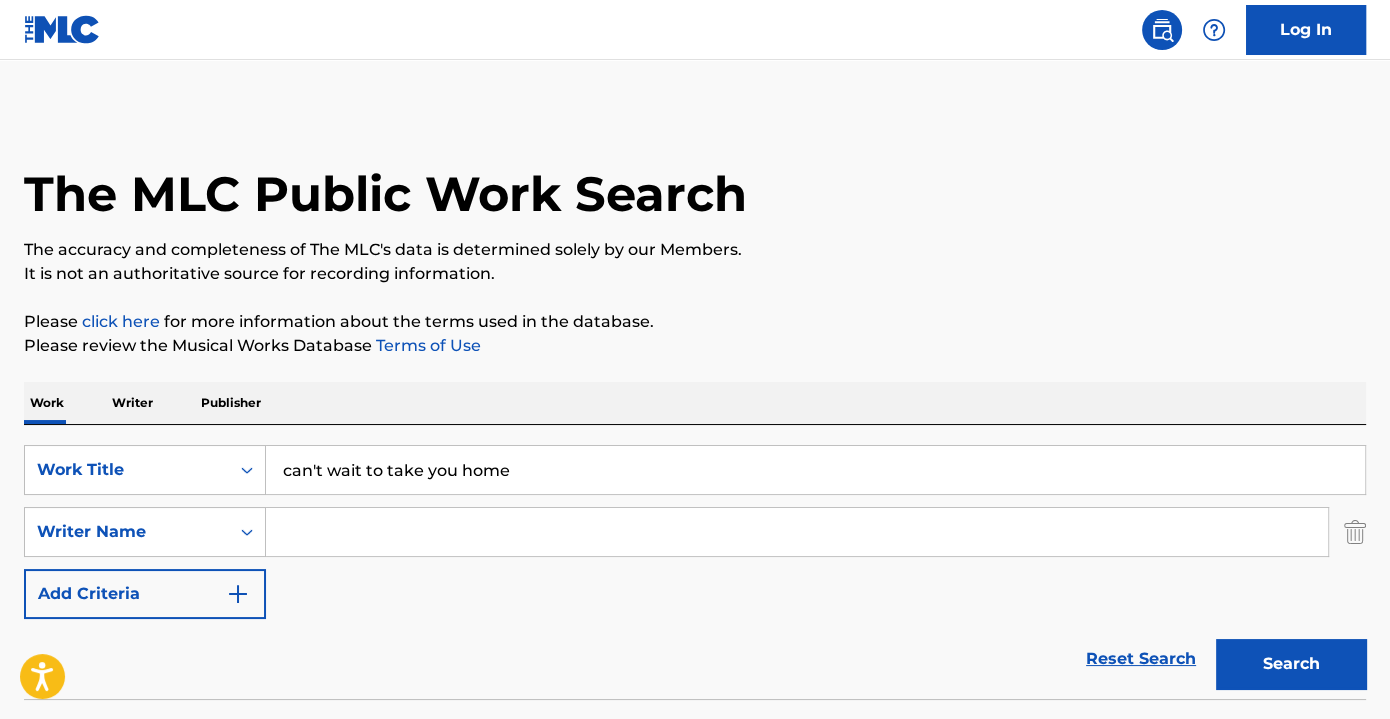 click at bounding box center (797, 532) 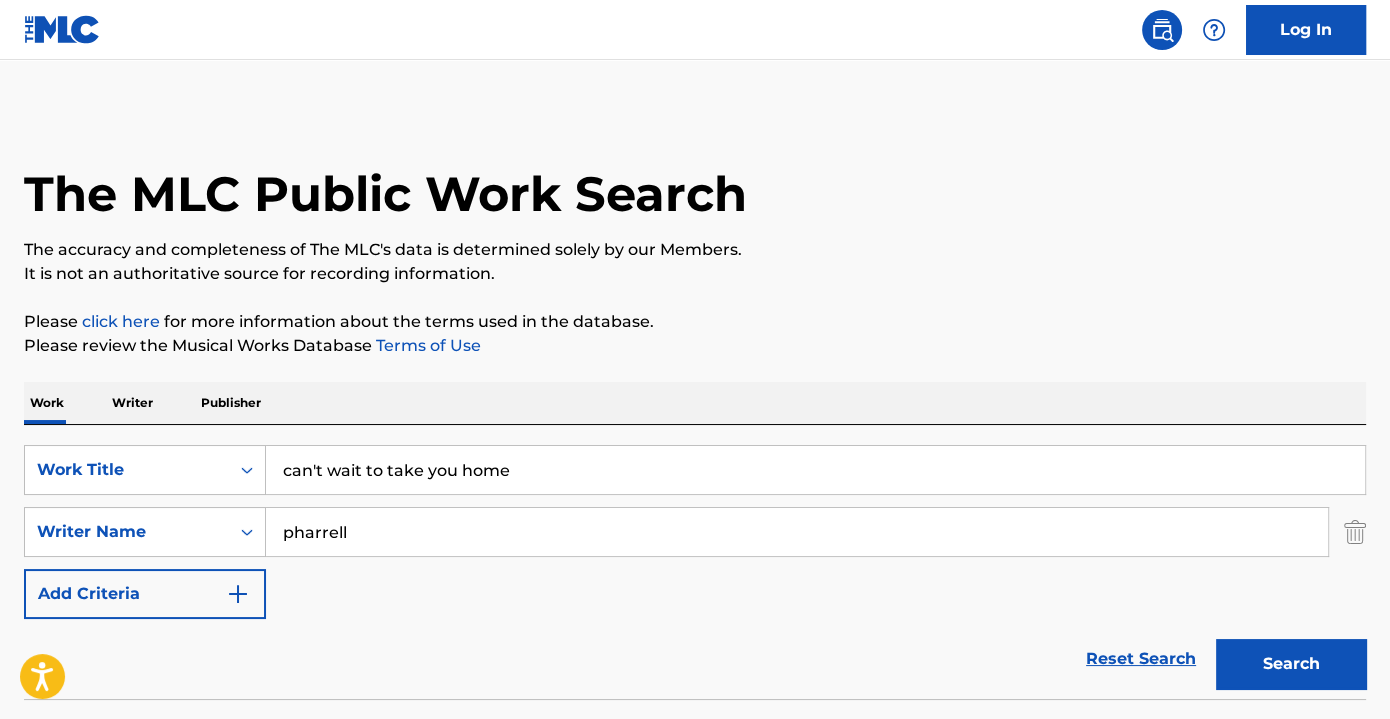 type on "pharrell" 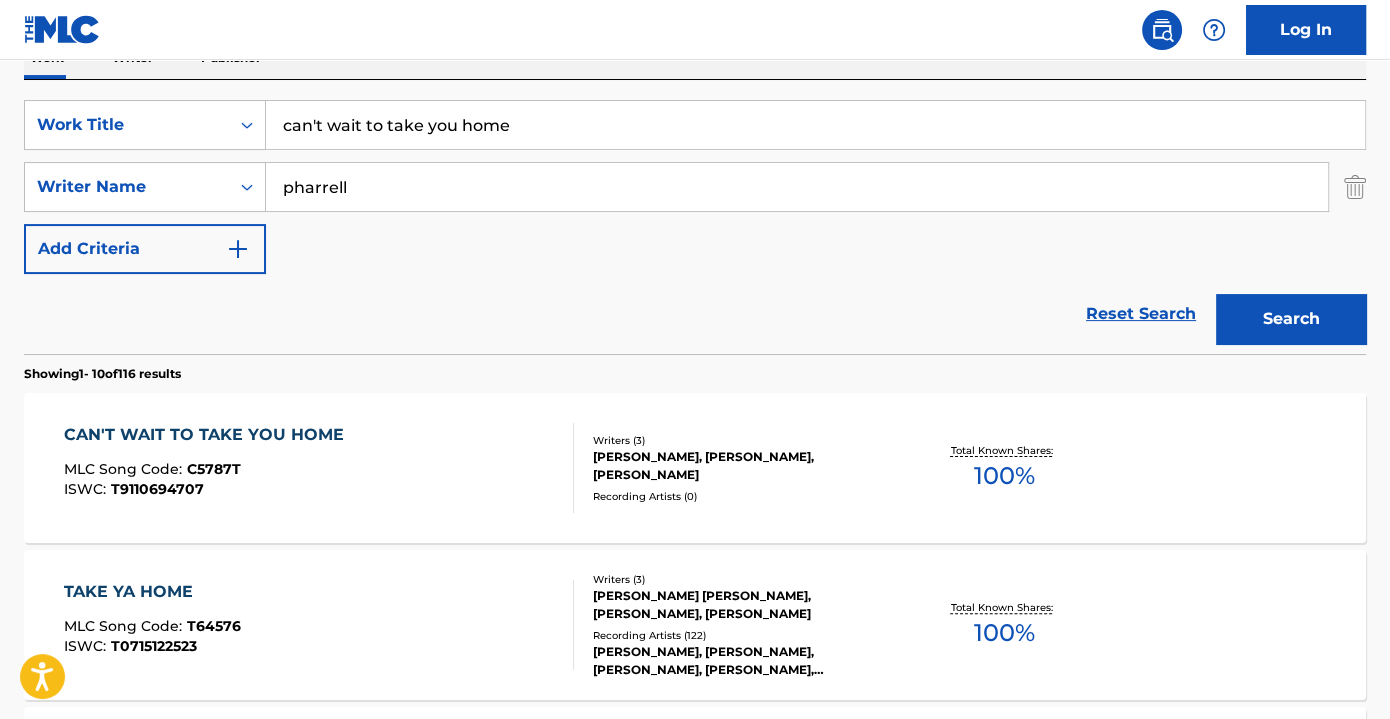 scroll, scrollTop: 363, scrollLeft: 0, axis: vertical 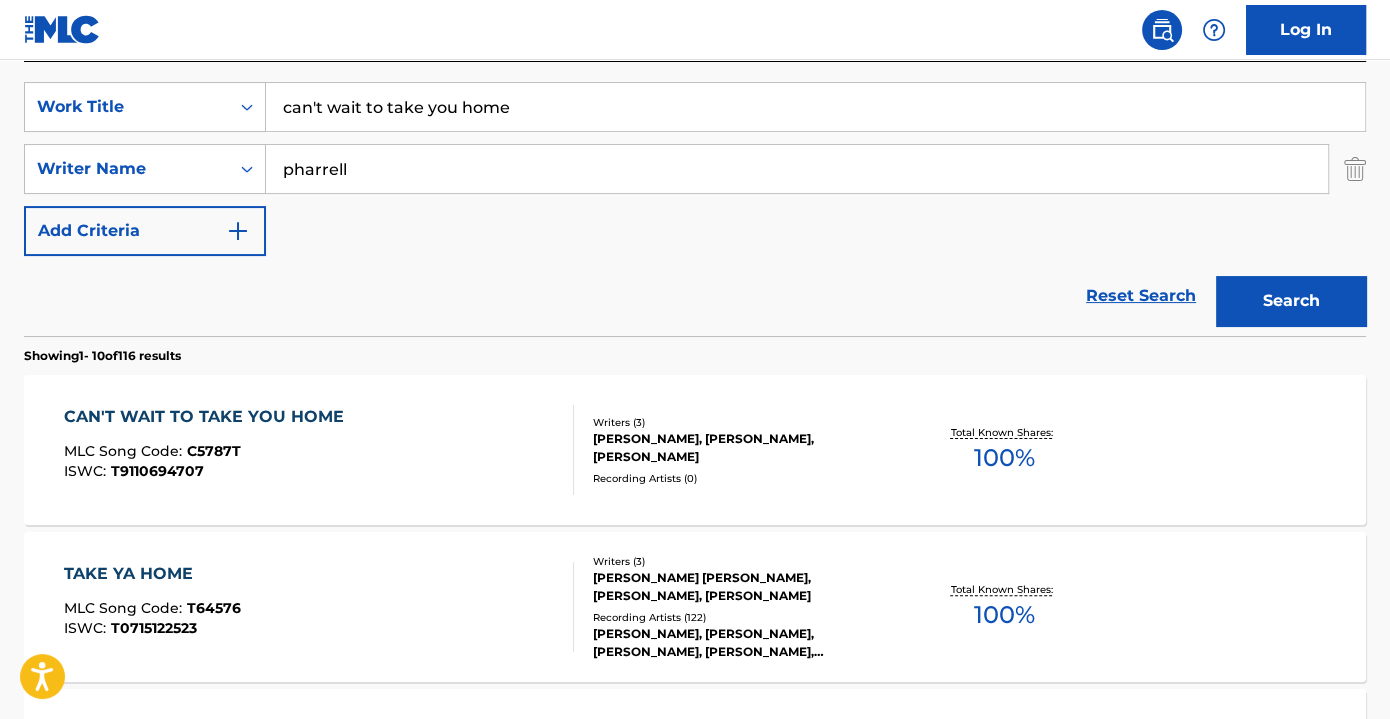 click on "CAN'T WAIT TO TAKE YOU HOME MLC Song Code : C5787T ISWC : T9110694707" at bounding box center [319, 450] 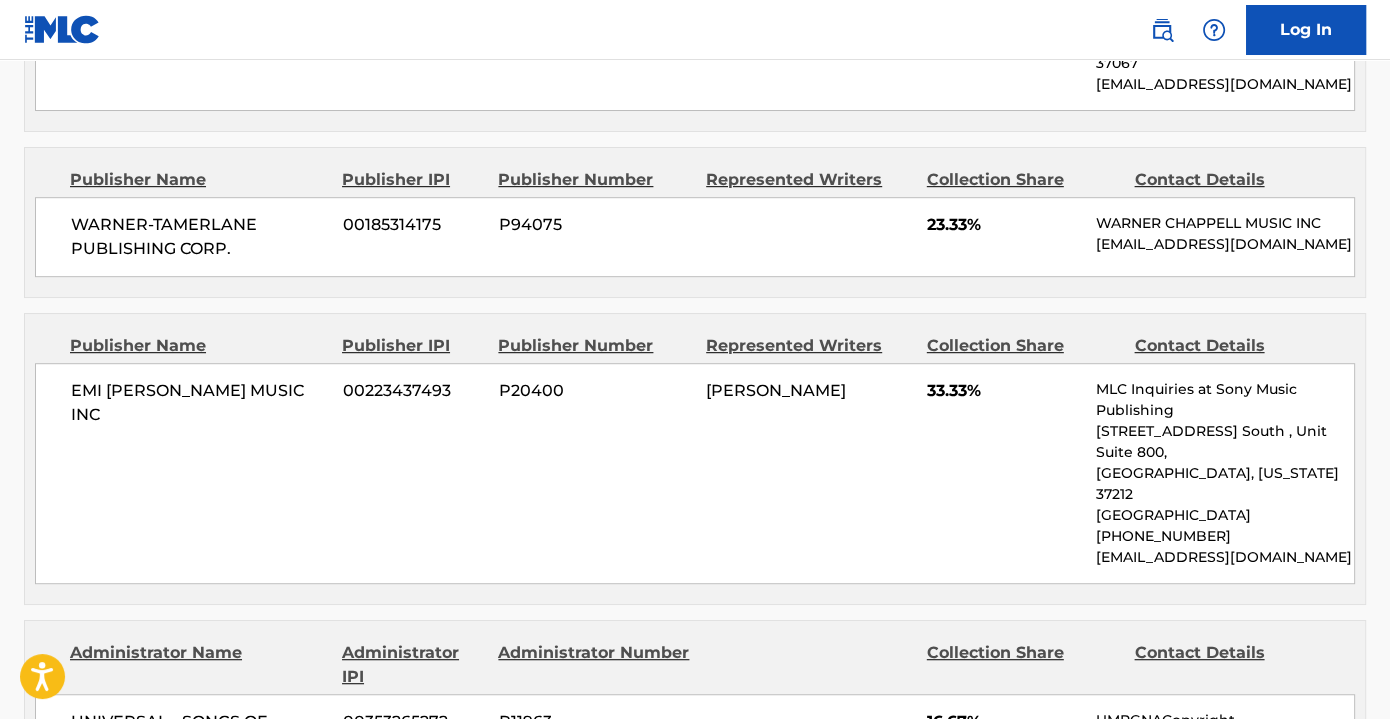 scroll, scrollTop: 1181, scrollLeft: 0, axis: vertical 